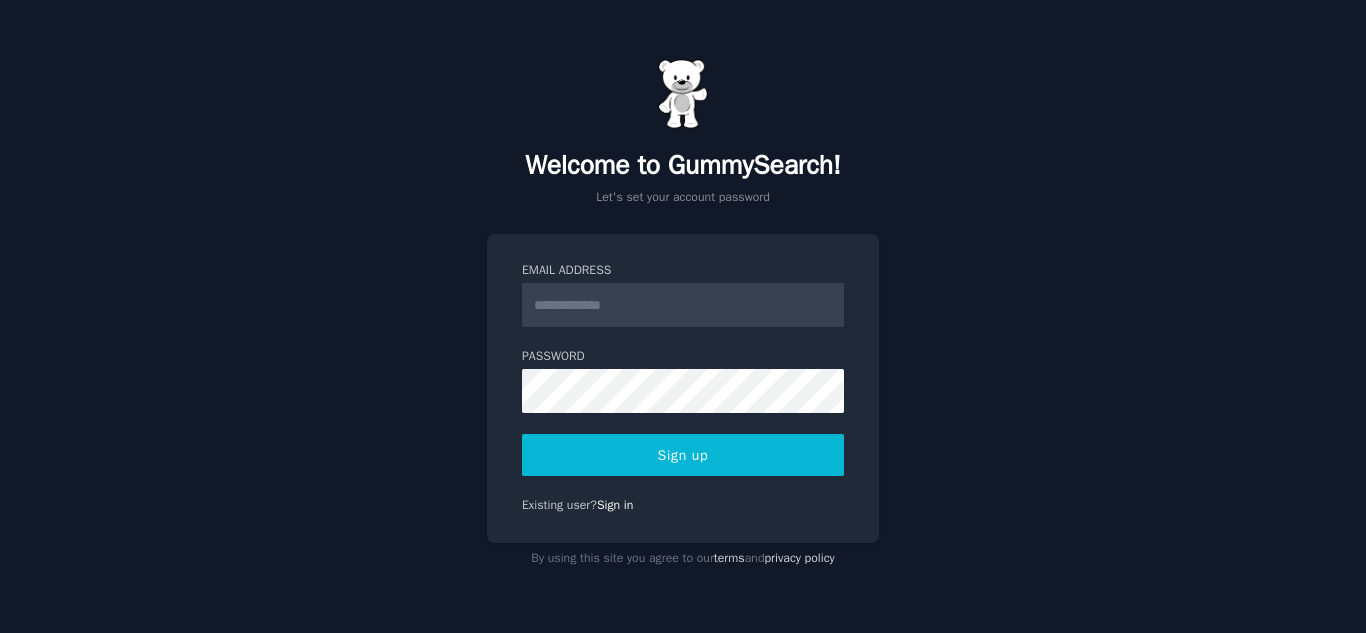 scroll, scrollTop: 0, scrollLeft: 0, axis: both 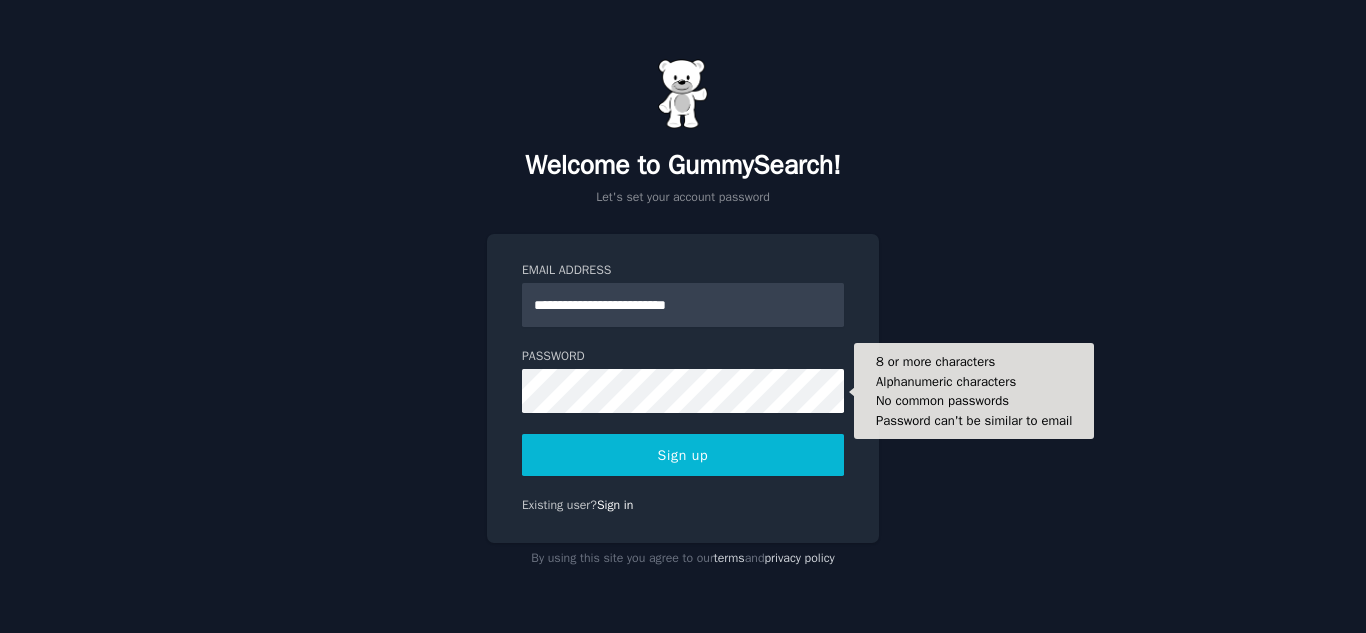 type on "**********" 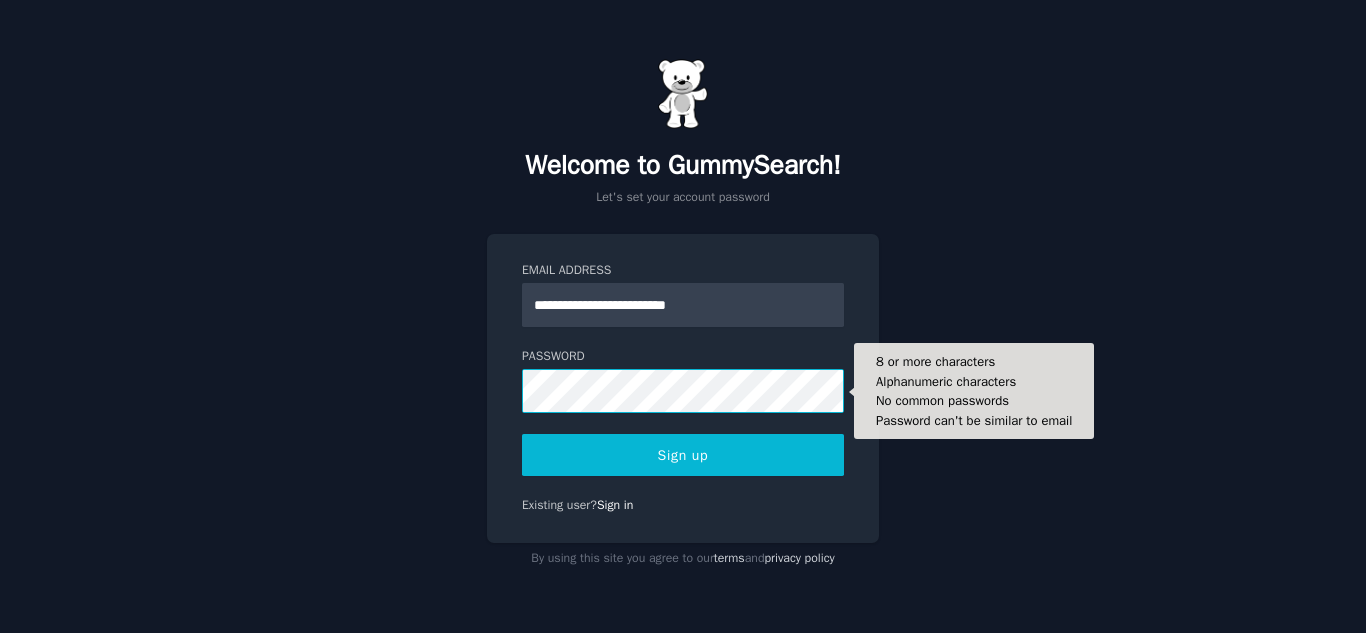 click on "Sign up" at bounding box center (683, 455) 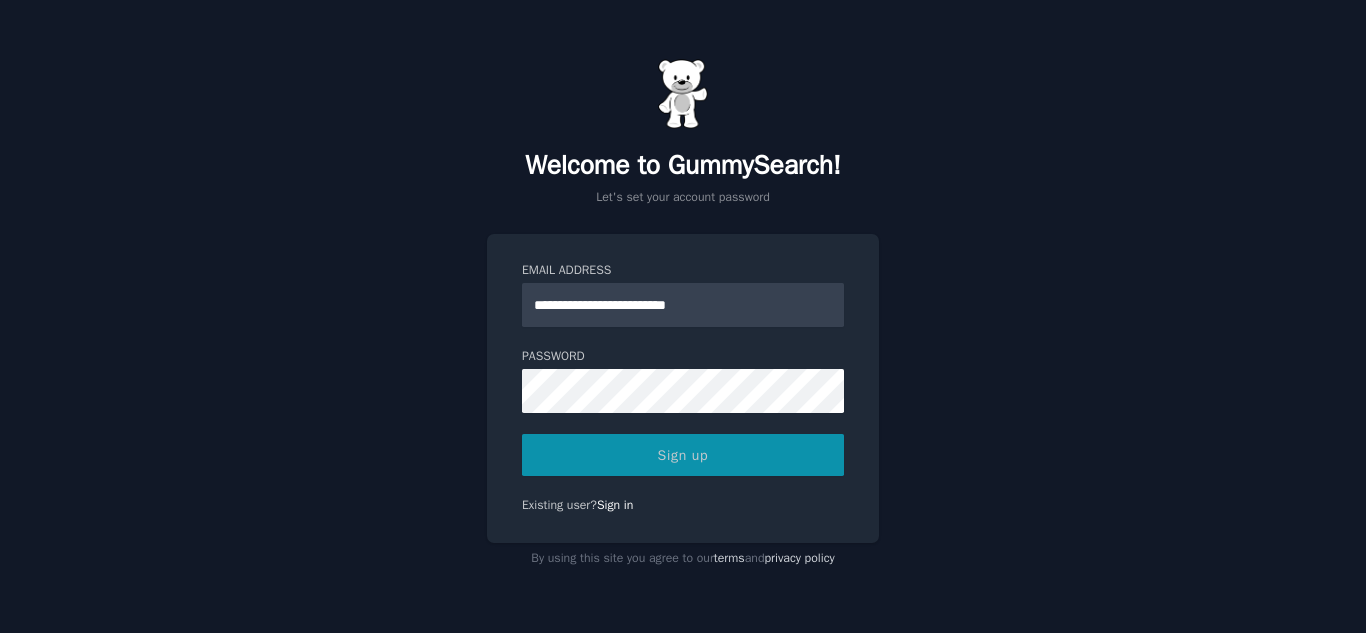 click on "Sign up" at bounding box center [683, 455] 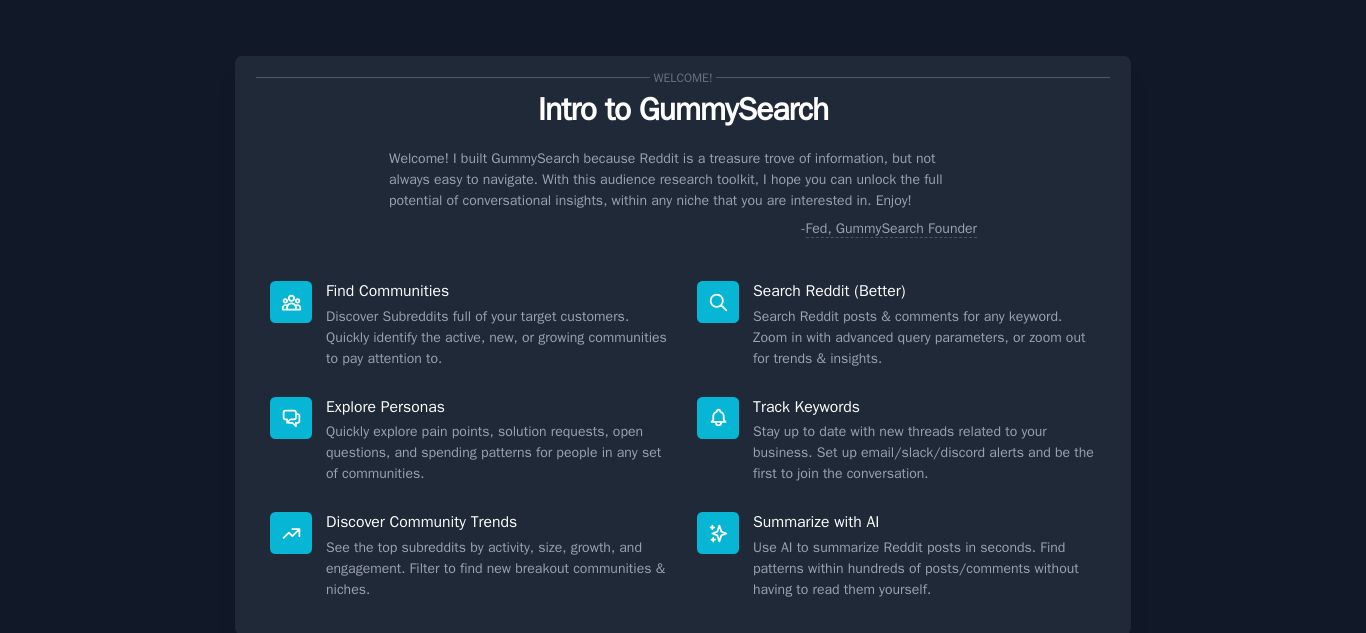 scroll, scrollTop: 0, scrollLeft: 0, axis: both 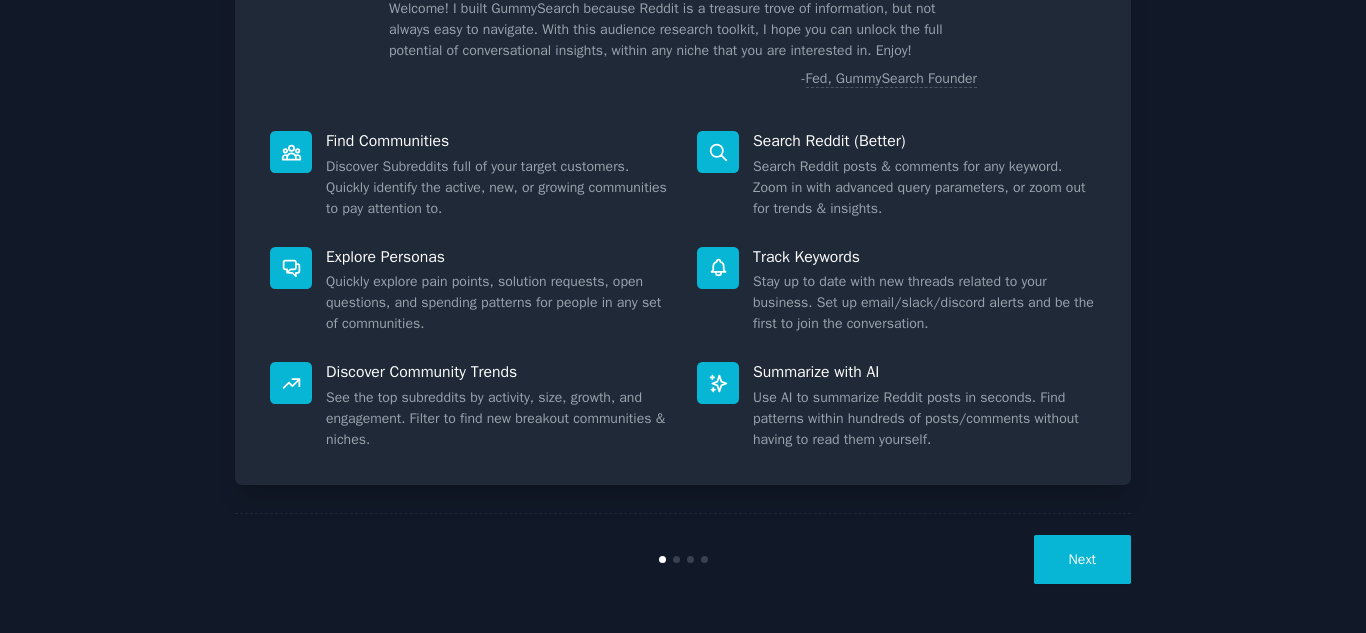 click on "Next" at bounding box center [1082, 559] 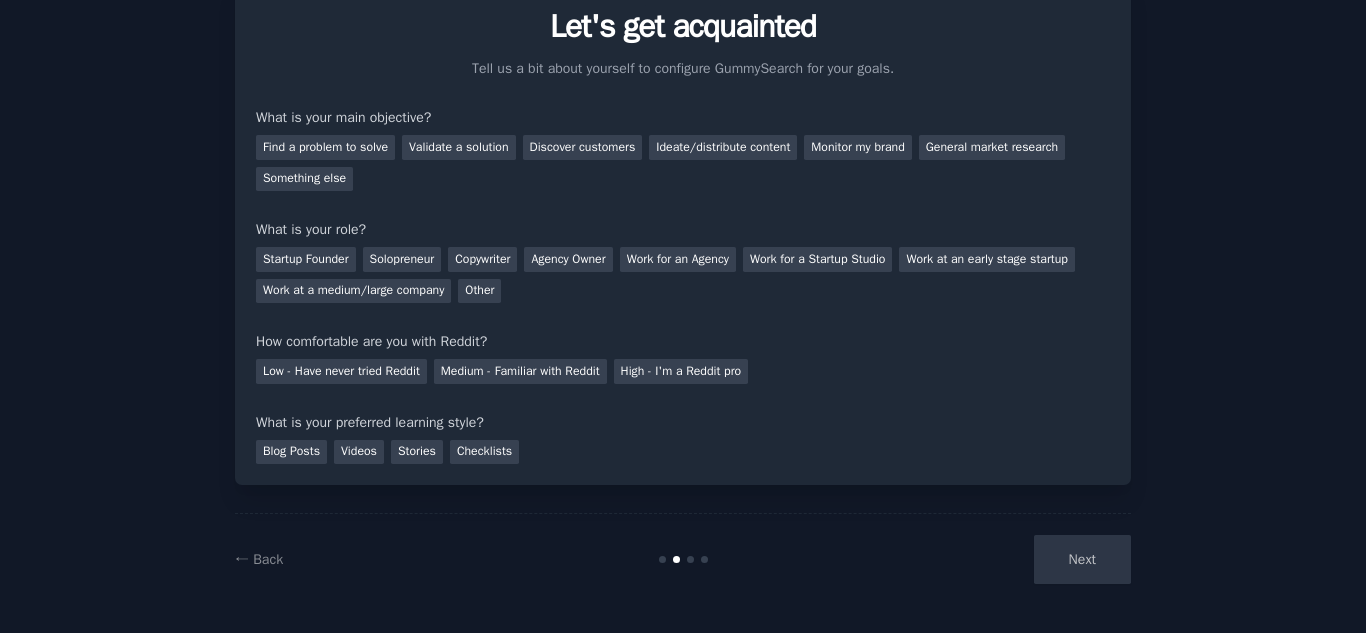 scroll, scrollTop: 83, scrollLeft: 0, axis: vertical 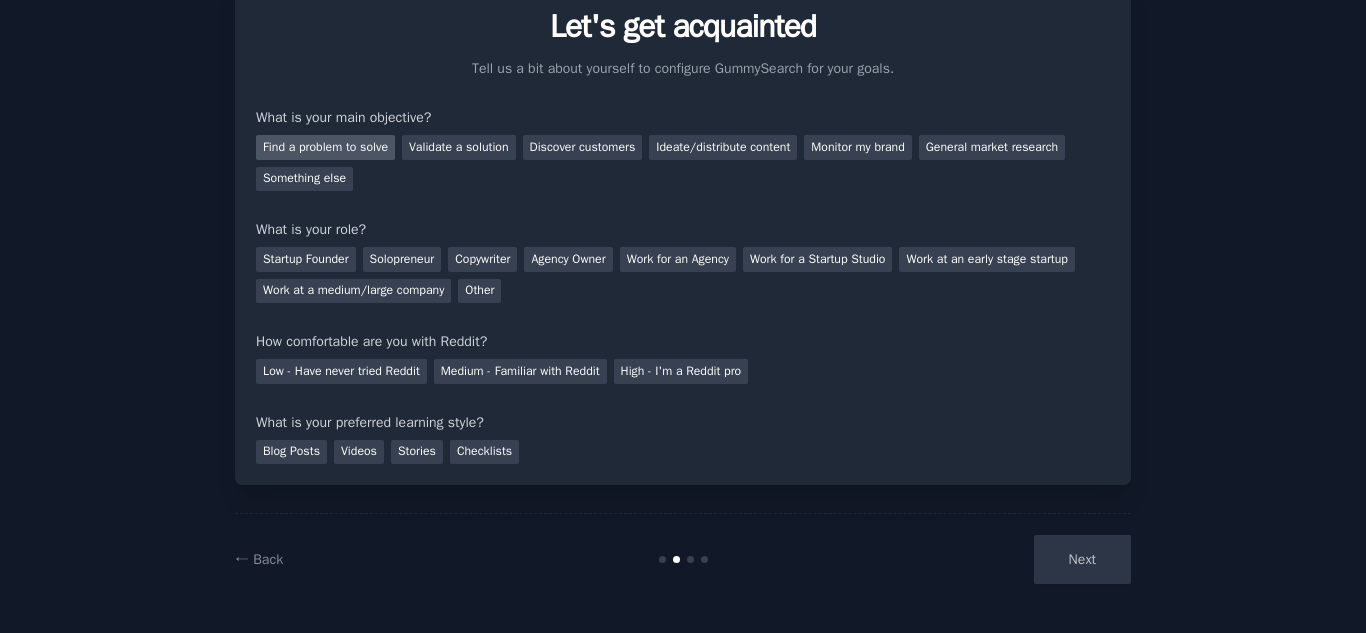 click on "Find a problem to solve" at bounding box center (325, 147) 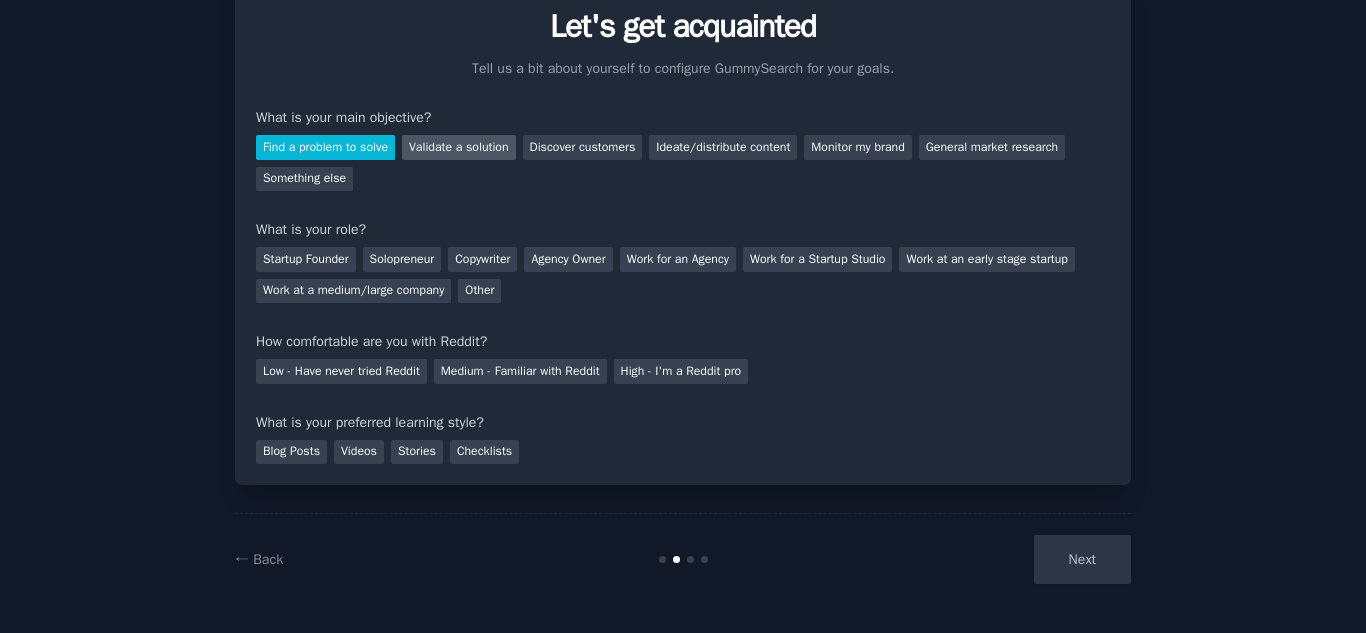 click on "Validate a solution" at bounding box center (459, 147) 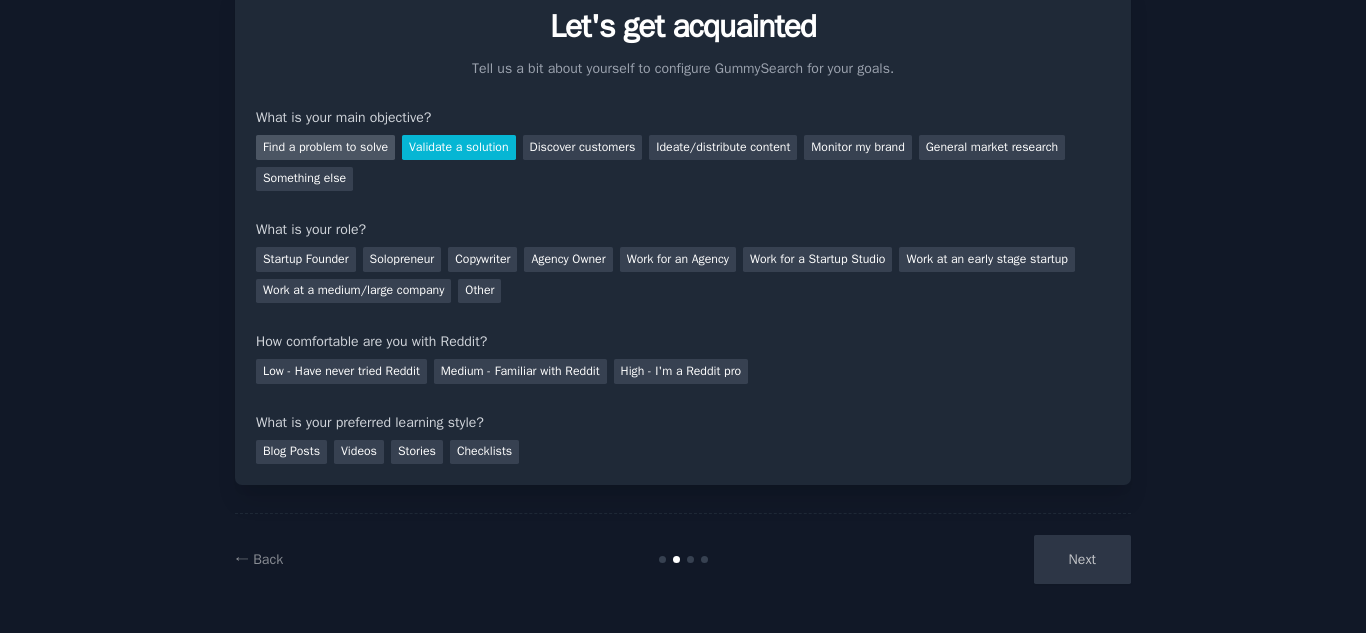 click on "Find a problem to solve" at bounding box center (325, 147) 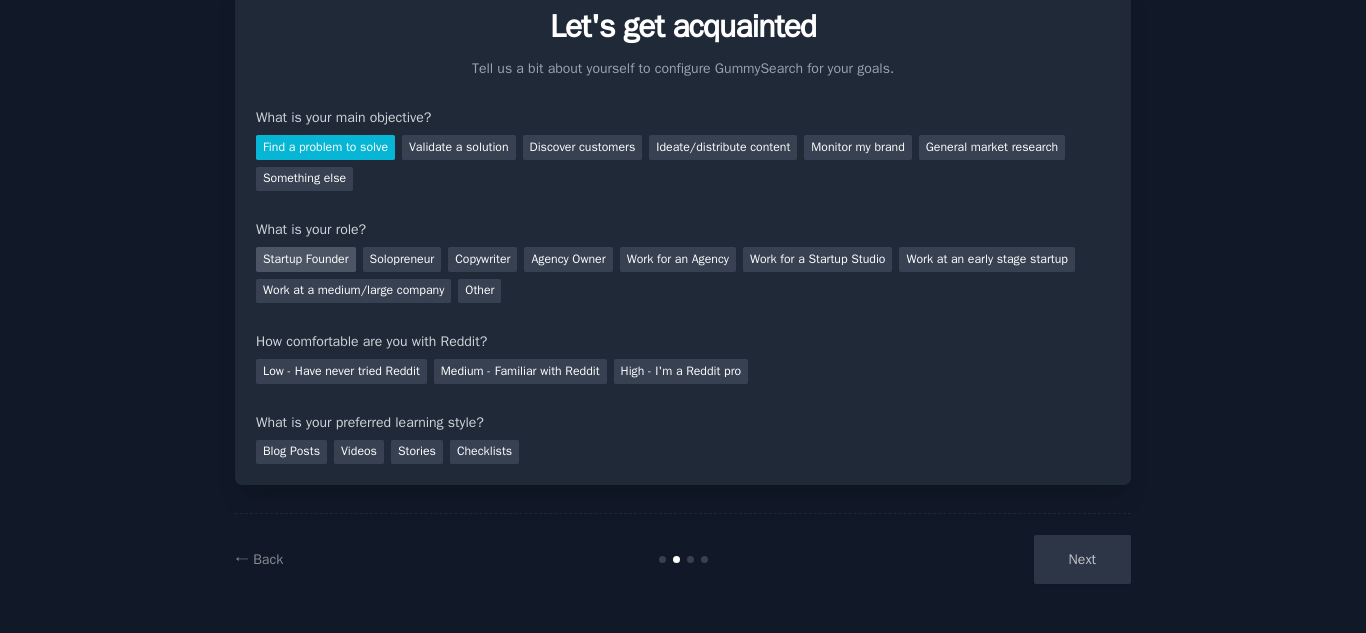 click on "Startup Founder" at bounding box center [306, 259] 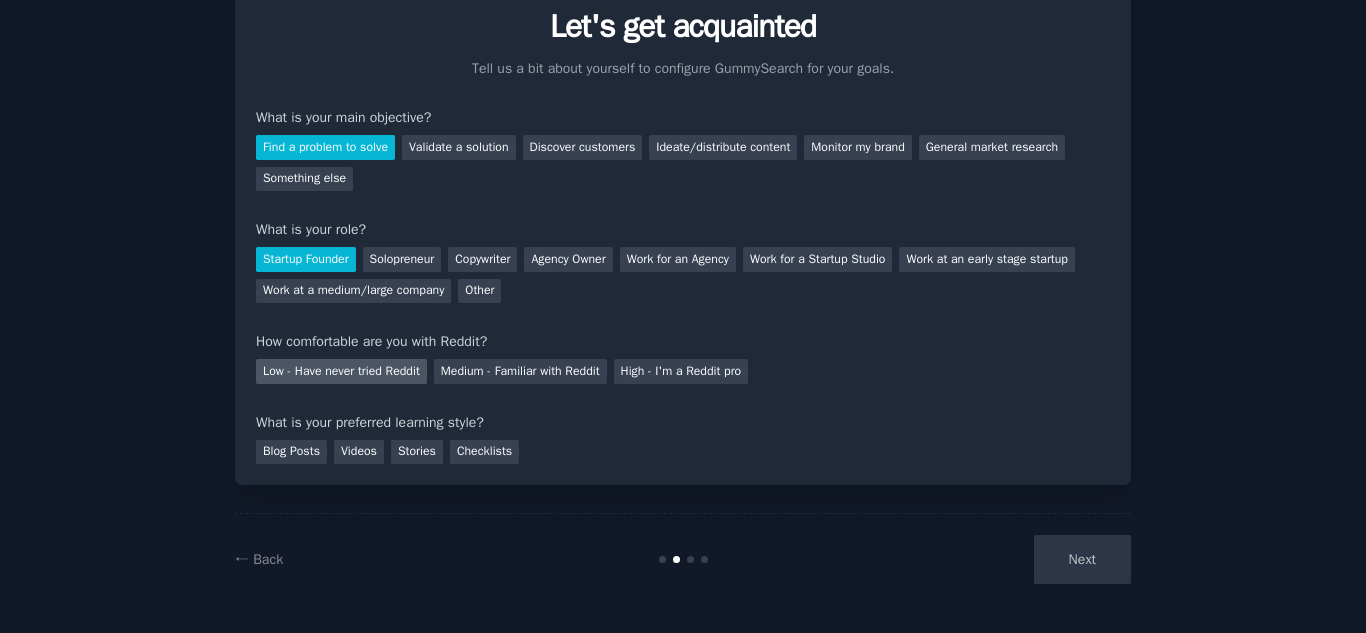 click on "Low - Have never tried Reddit" at bounding box center (341, 371) 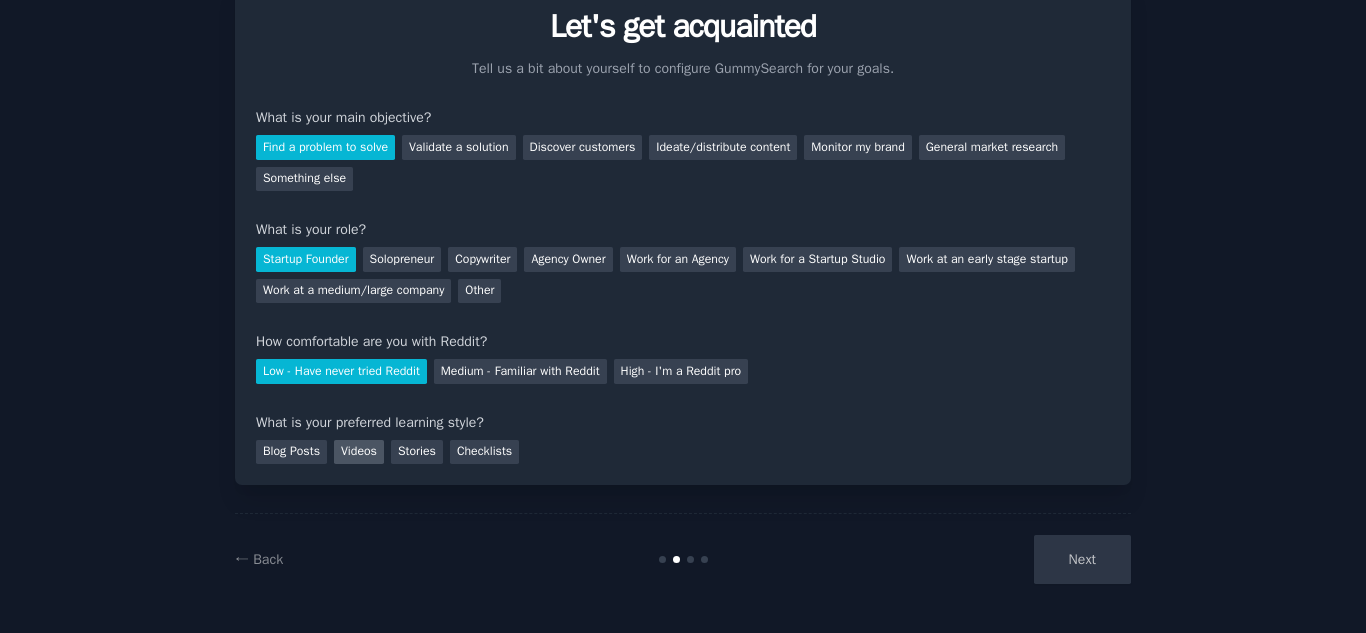 click on "Videos" at bounding box center [359, 452] 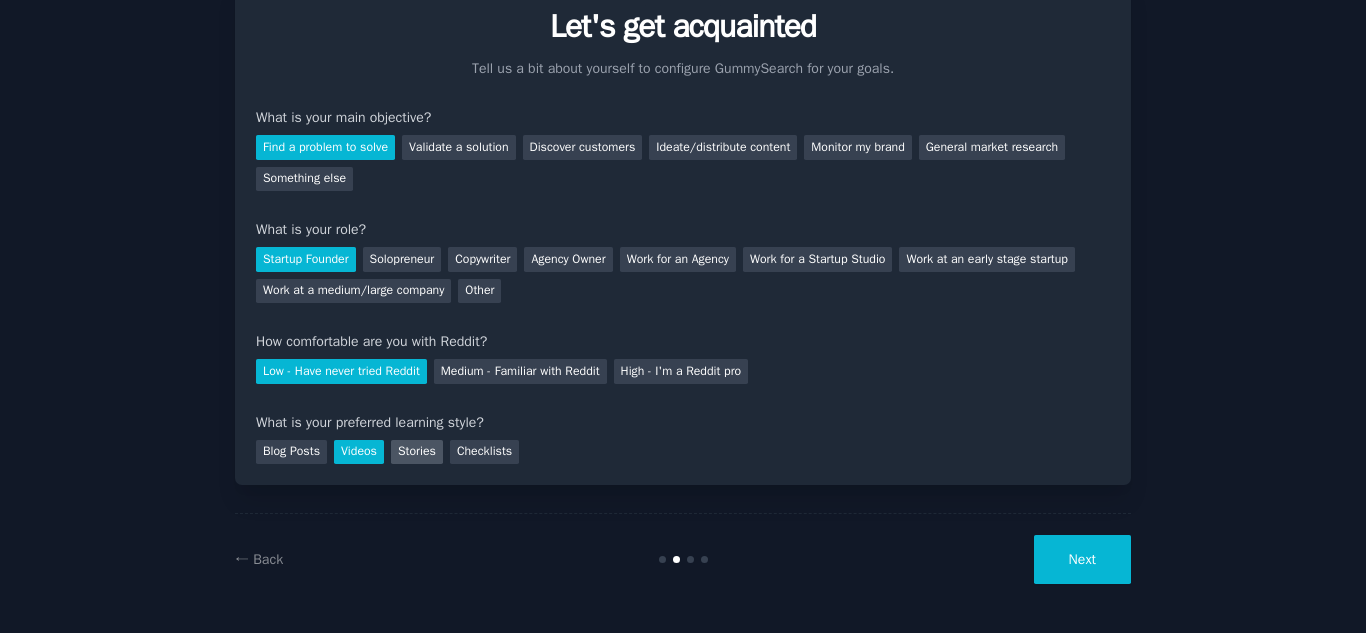 click on "Stories" at bounding box center (417, 452) 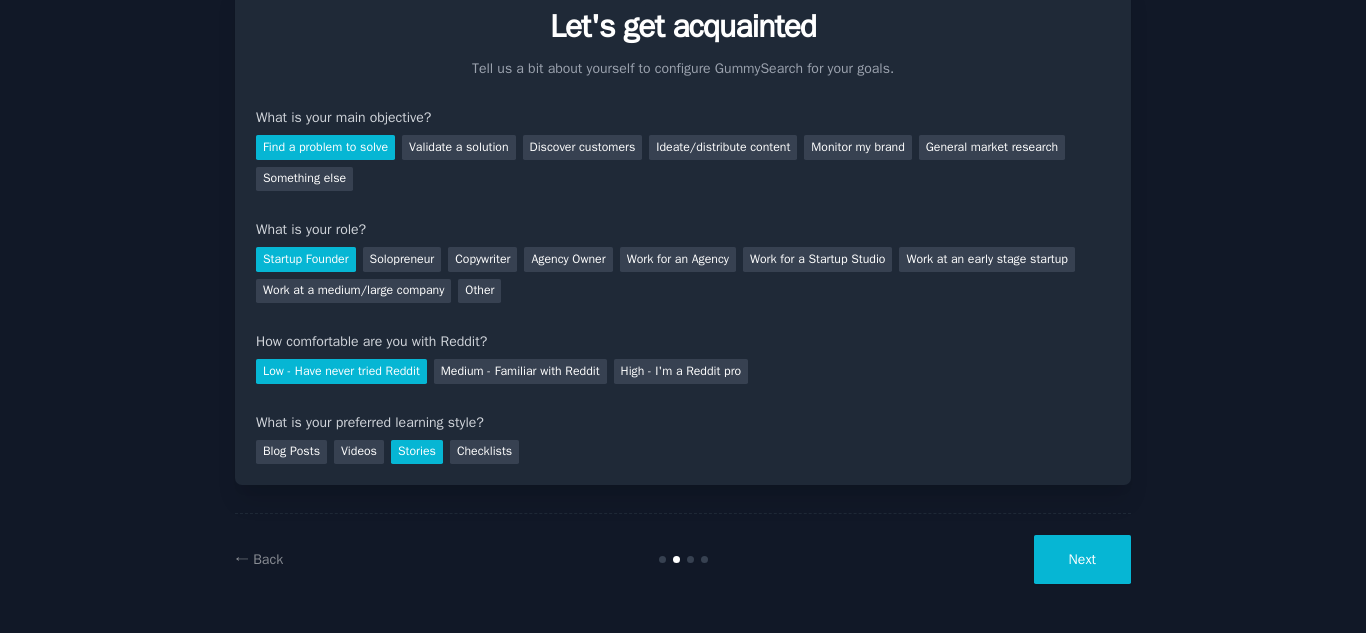 click on "Next" at bounding box center [1082, 559] 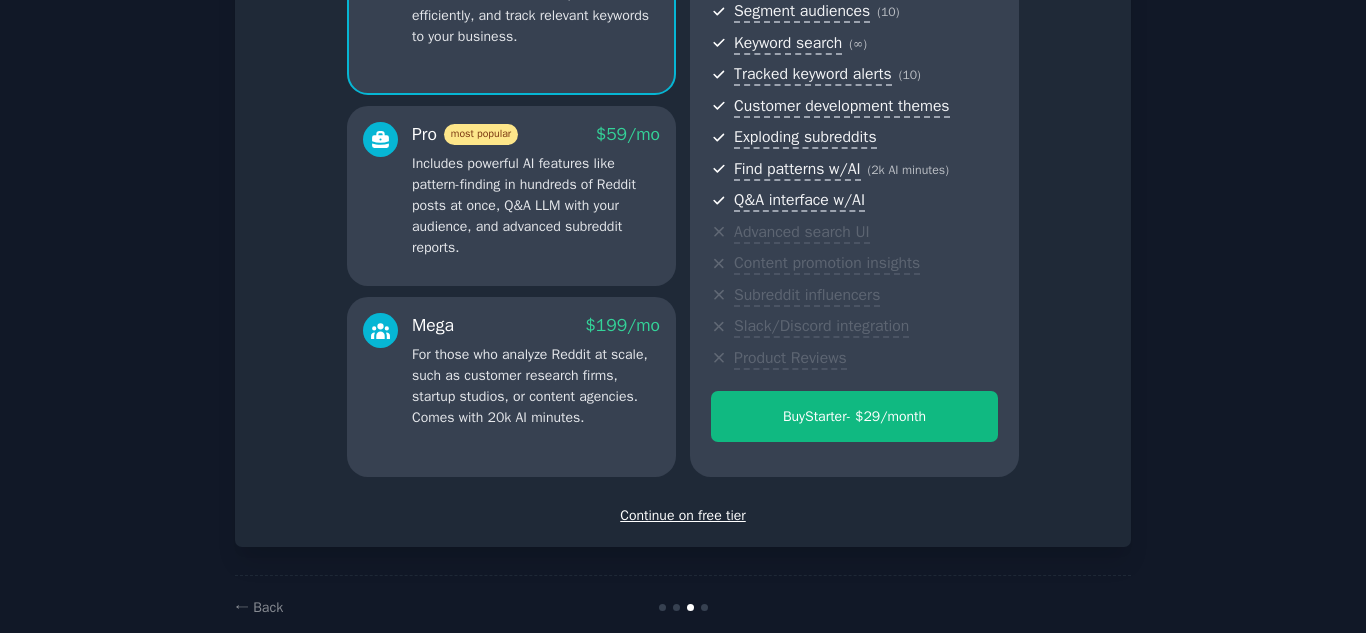 scroll, scrollTop: 298, scrollLeft: 0, axis: vertical 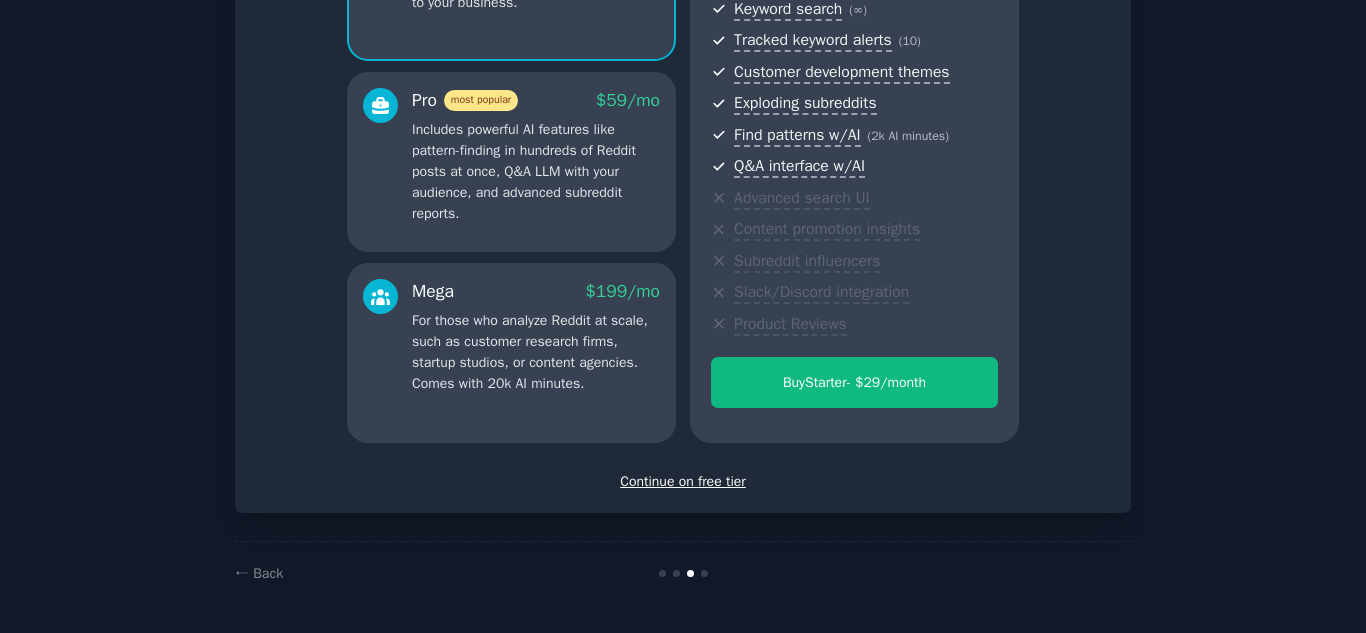 click on "Continue on free tier" at bounding box center [683, 481] 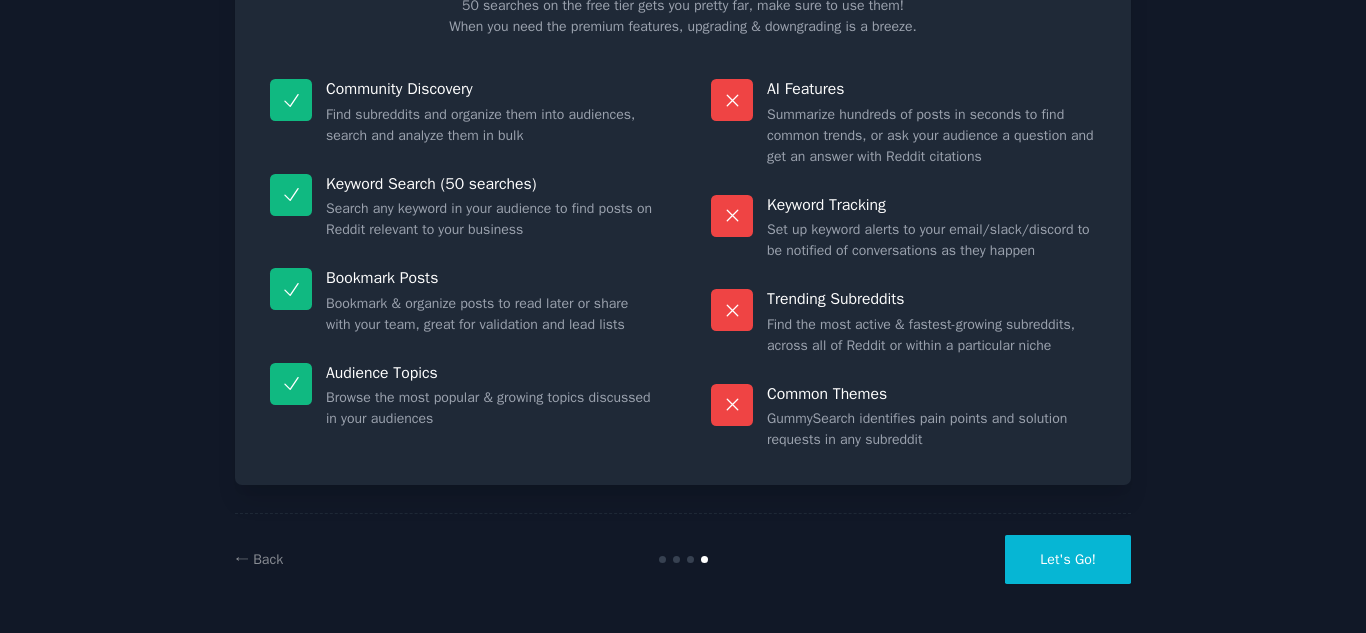 scroll, scrollTop: 146, scrollLeft: 0, axis: vertical 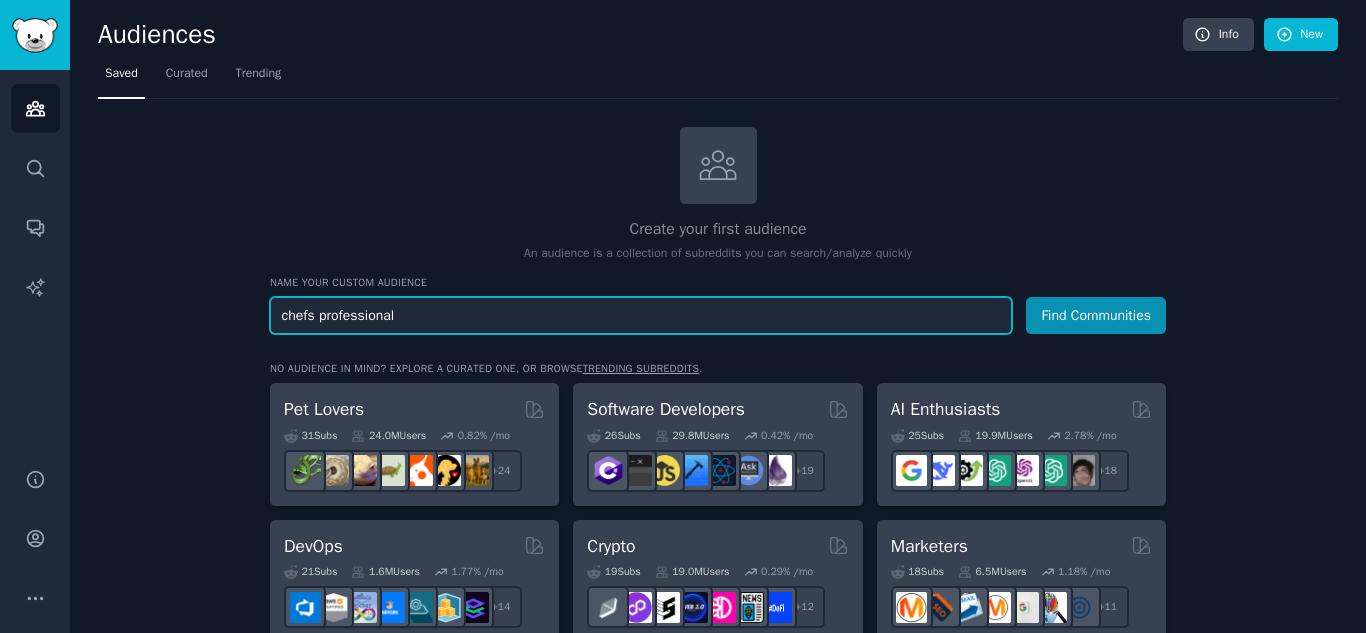 type on "chefs professional" 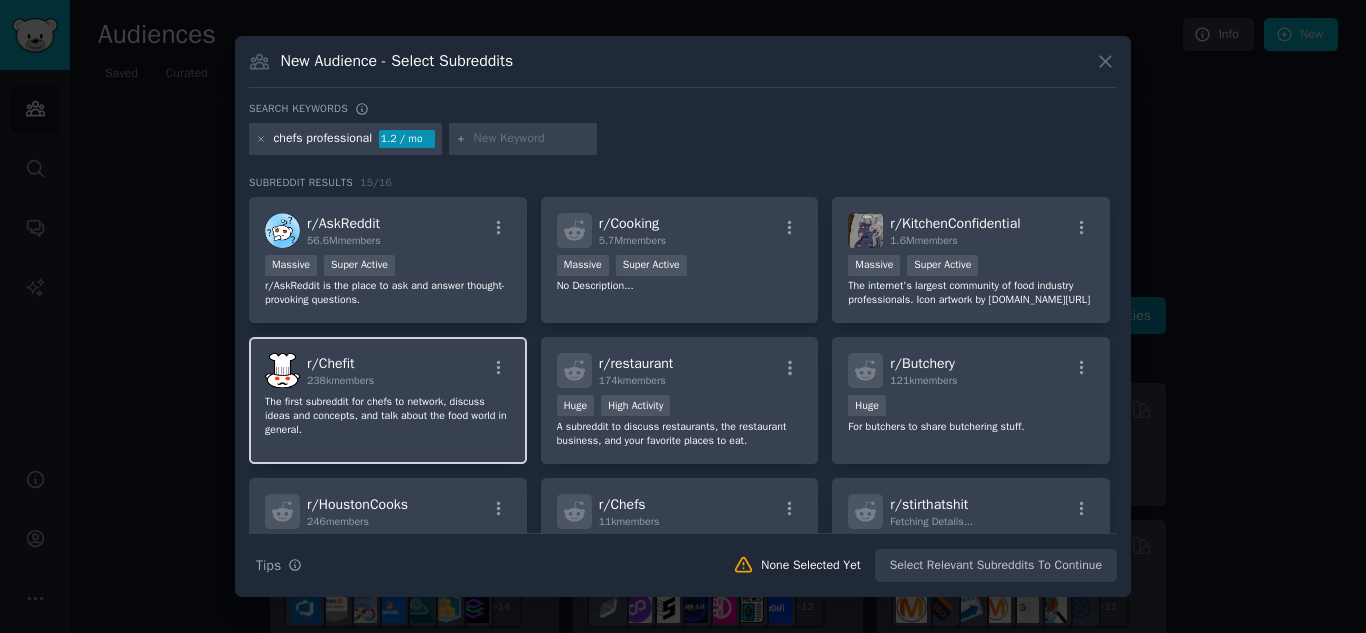 click on "r/ Chefit 238k  members The first subreddit for chefs to network, discuss ideas and concepts, and talk about the food world in general." at bounding box center (388, 400) 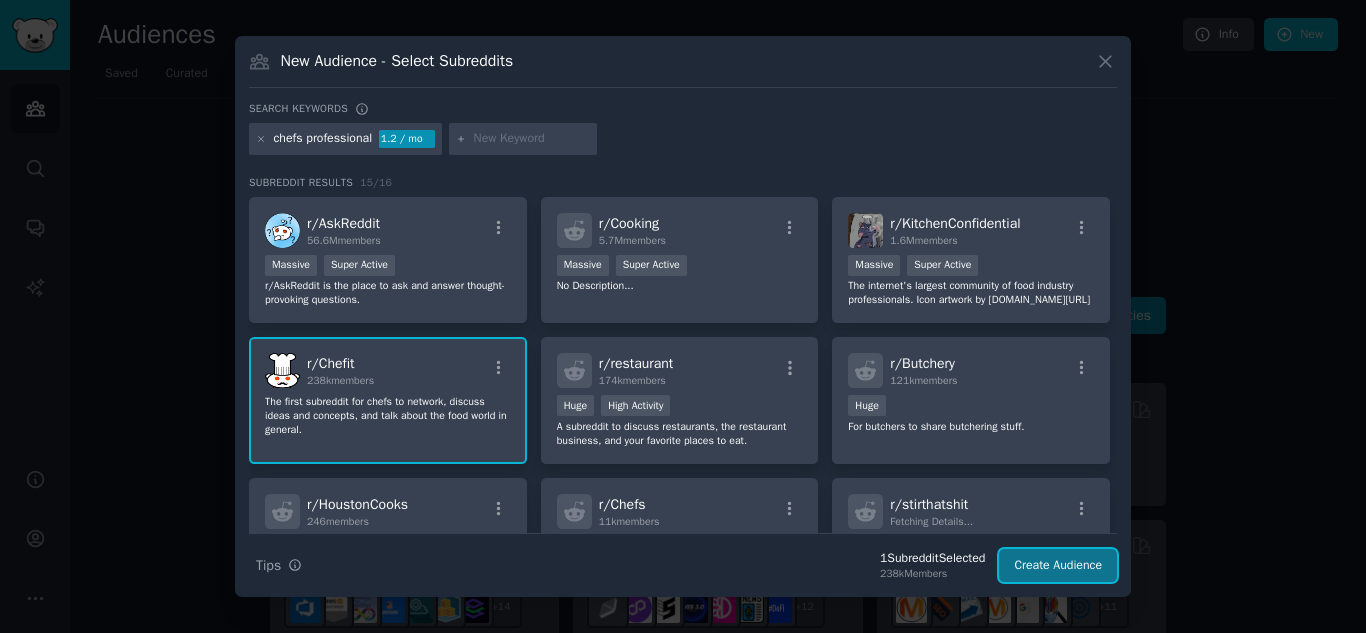 click on "Create Audience" at bounding box center (1058, 566) 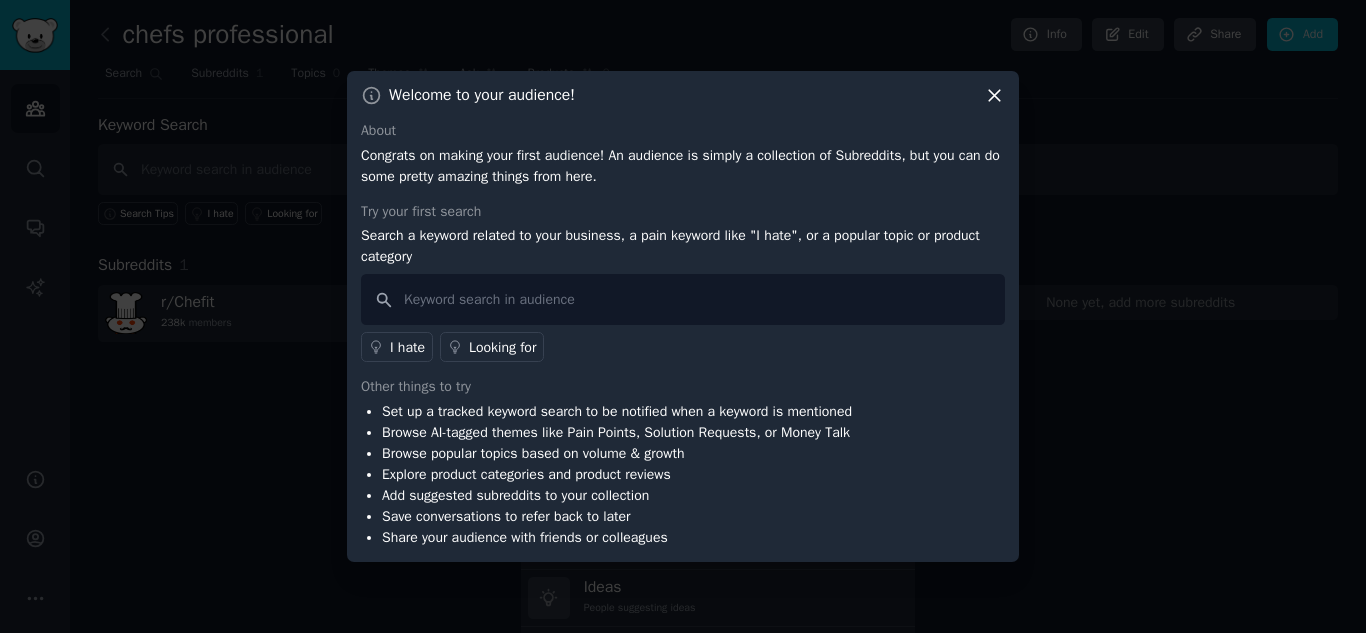 click on "Congrats on making your first audience! An audience is simply a collection of Subreddits, but you can do some pretty amazing things from here." at bounding box center [683, 166] 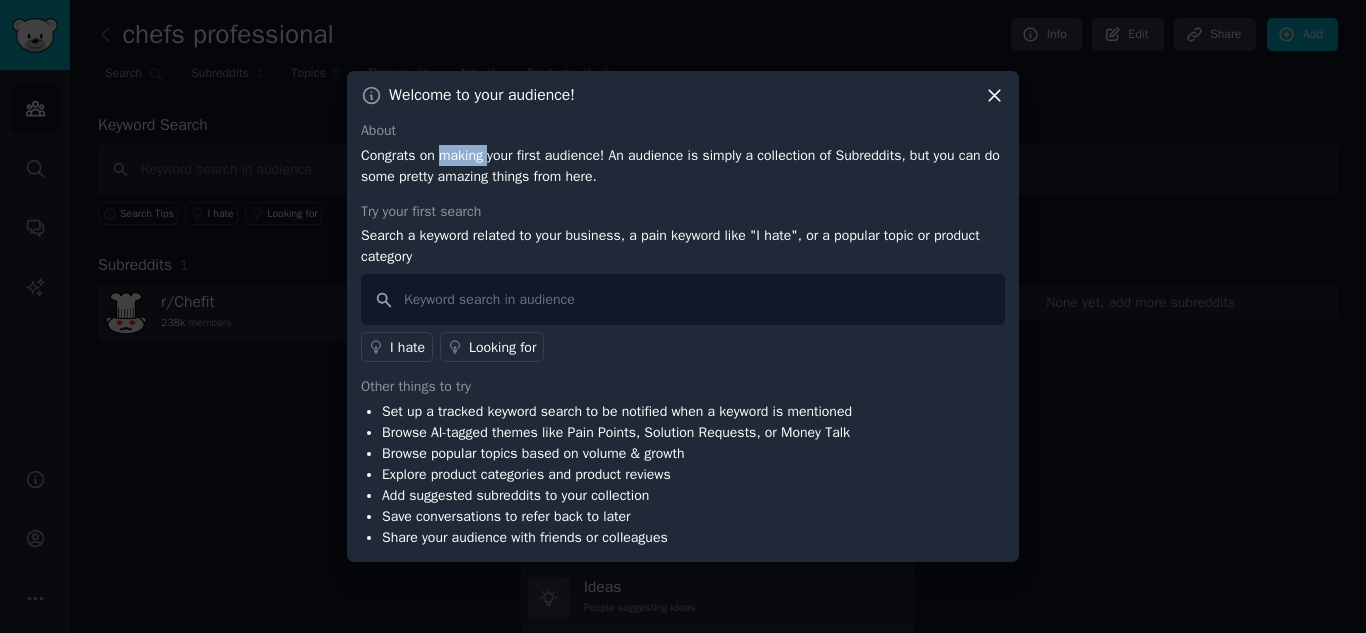 click on "Congrats on making your first audience! An audience is simply a collection of Subreddits, but you can do some pretty amazing things from here." at bounding box center (683, 166) 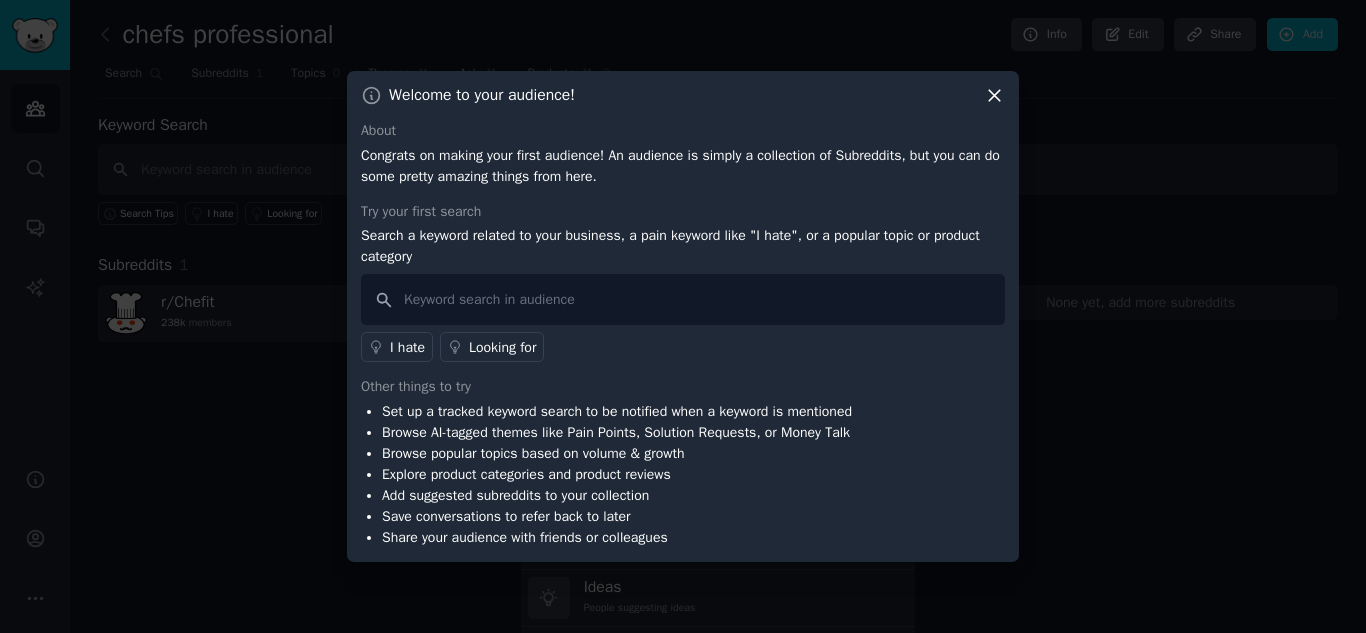 click on "Search a keyword related to your business, a pain keyword like "I hate", or a popular topic or product category" at bounding box center [683, 246] 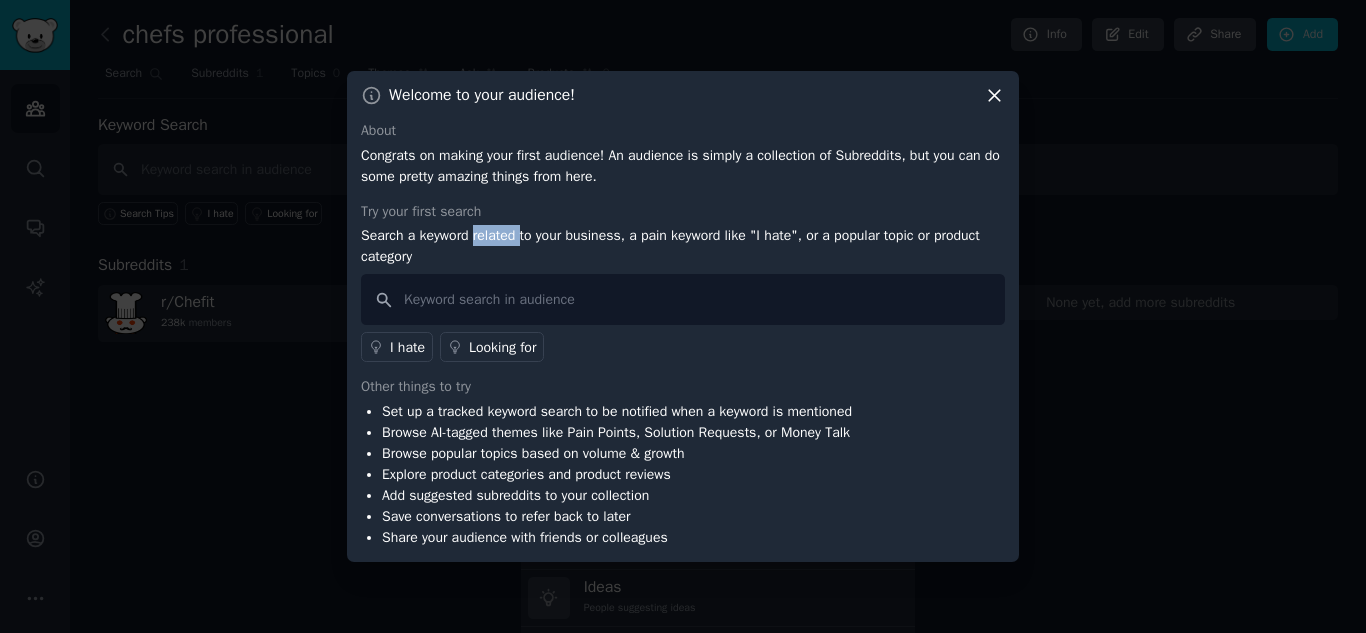 click on "Search a keyword related to your business, a pain keyword like "I hate", or a popular topic or product category" at bounding box center (683, 246) 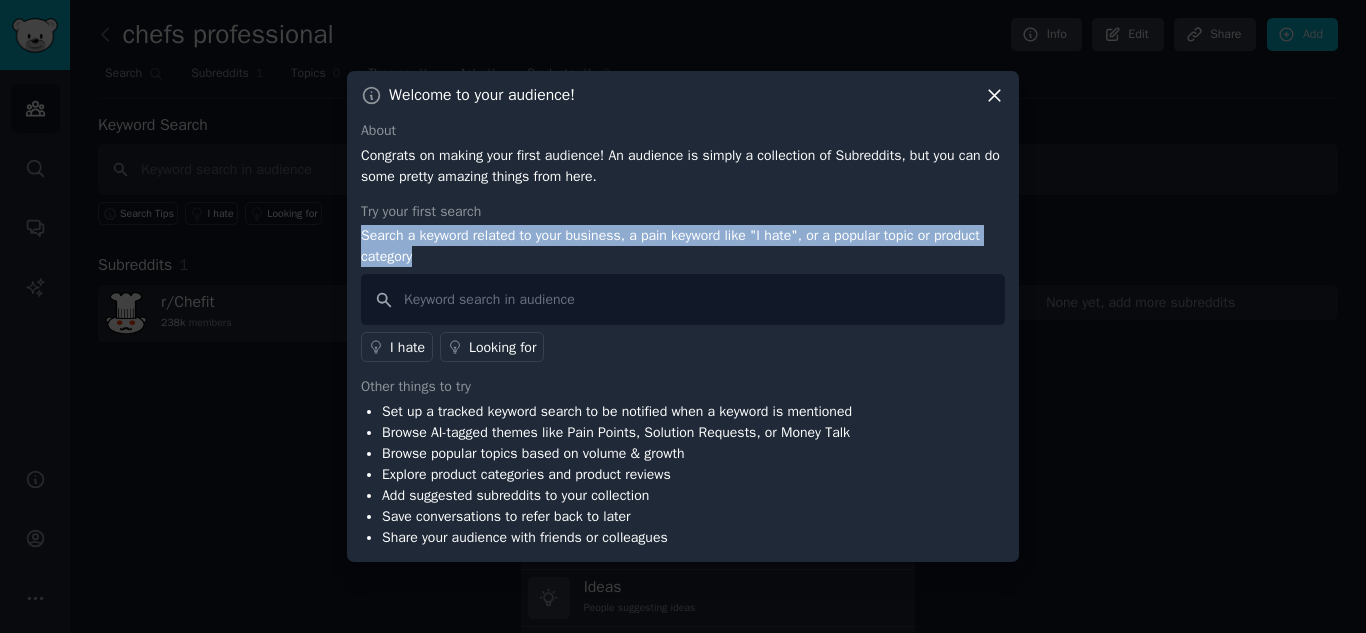 click on "Search a keyword related to your business, a pain keyword like "I hate", or a popular topic or product category" at bounding box center [683, 246] 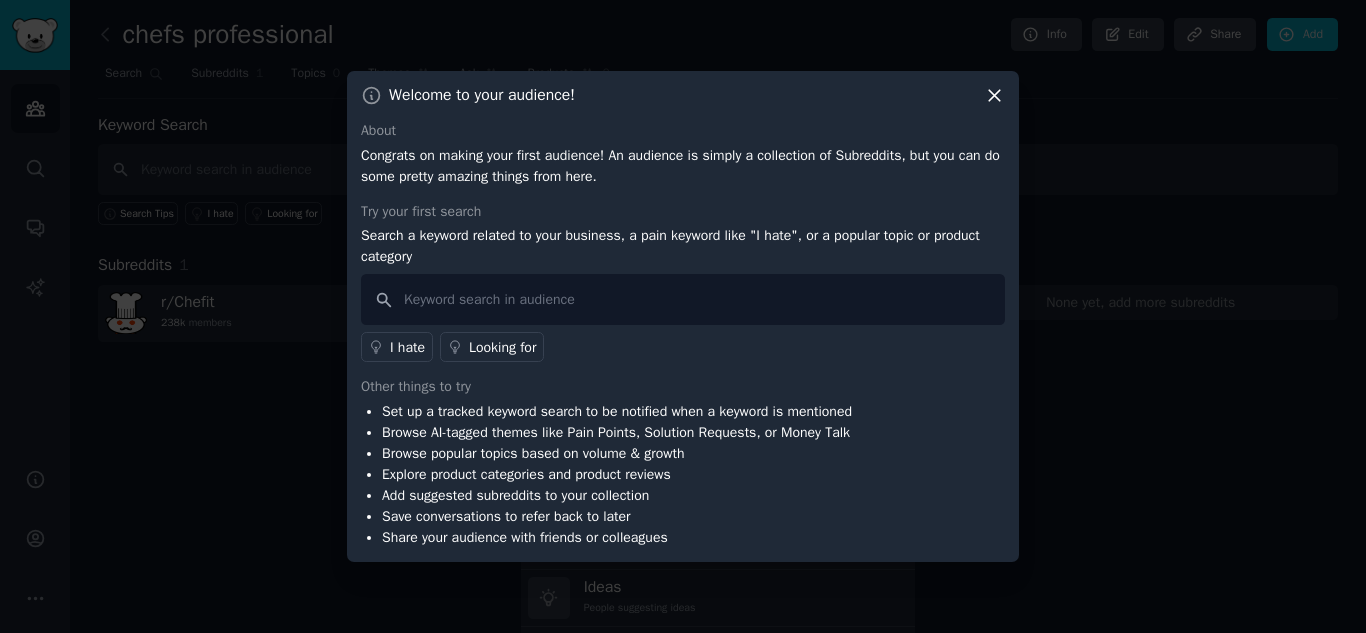 click on "Try your first search Search a keyword related to your business, a pain keyword like "I hate", or a popular topic or product category I hate Looking for" at bounding box center (683, 282) 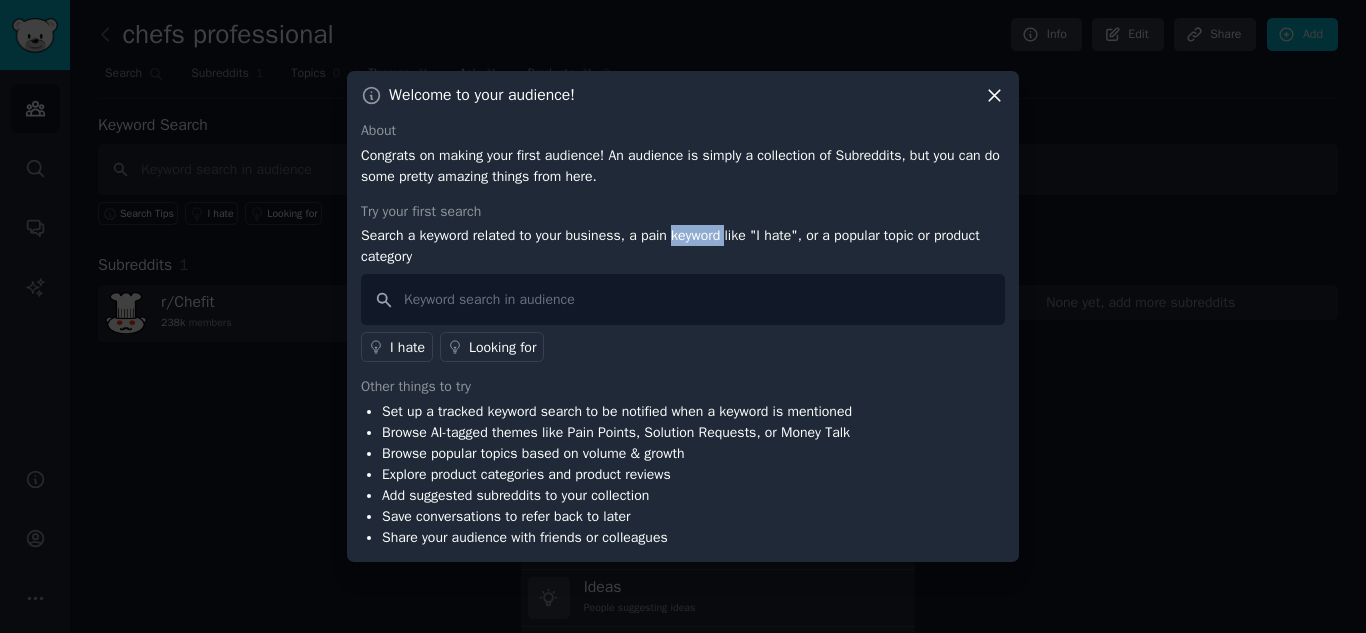 click on "Search a keyword related to your business, a pain keyword like "I hate", or a popular topic or product category" at bounding box center (683, 246) 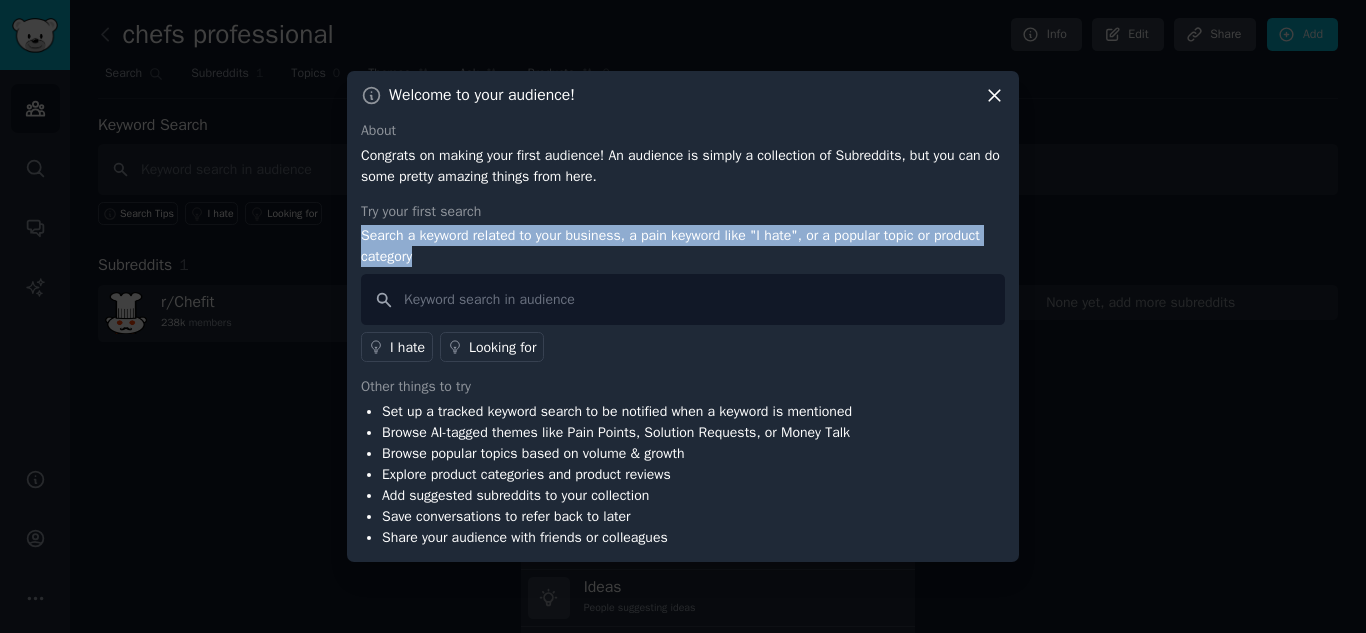 click on "Search a keyword related to your business, a pain keyword like "I hate", or a popular topic or product category" at bounding box center (683, 246) 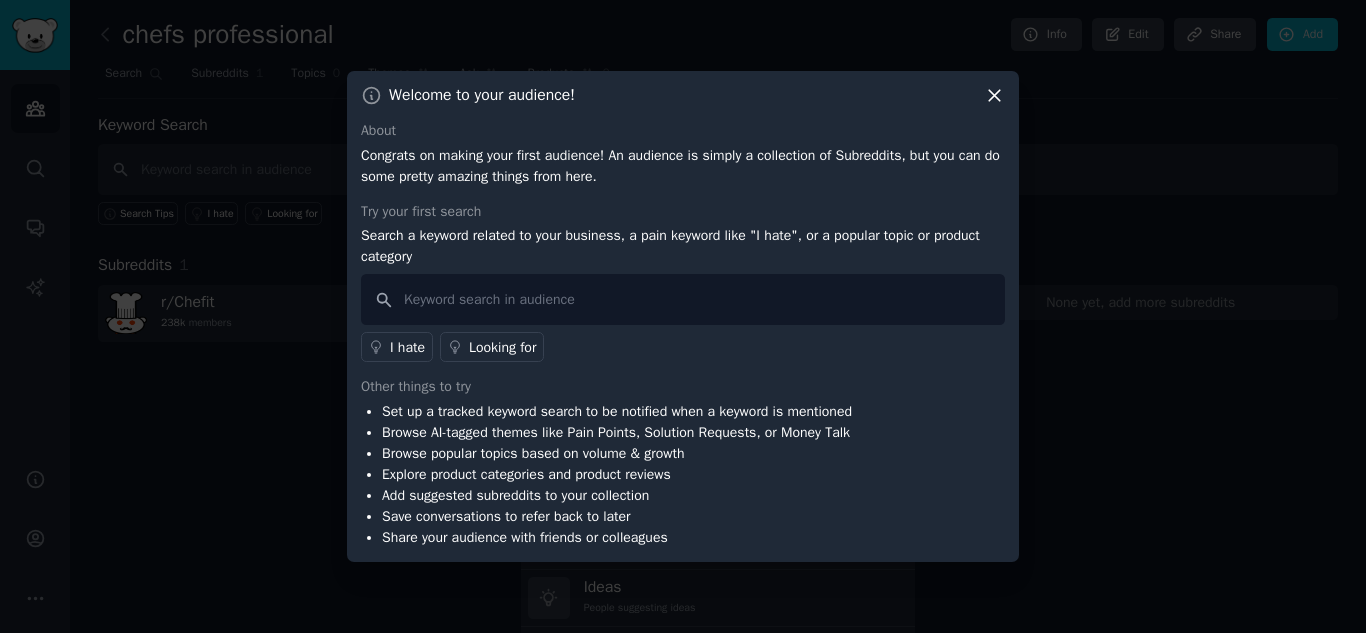 click on "Try your first search Search a keyword related to your business, a pain keyword like "I hate", or a popular topic or product category I hate Looking for" at bounding box center (683, 282) 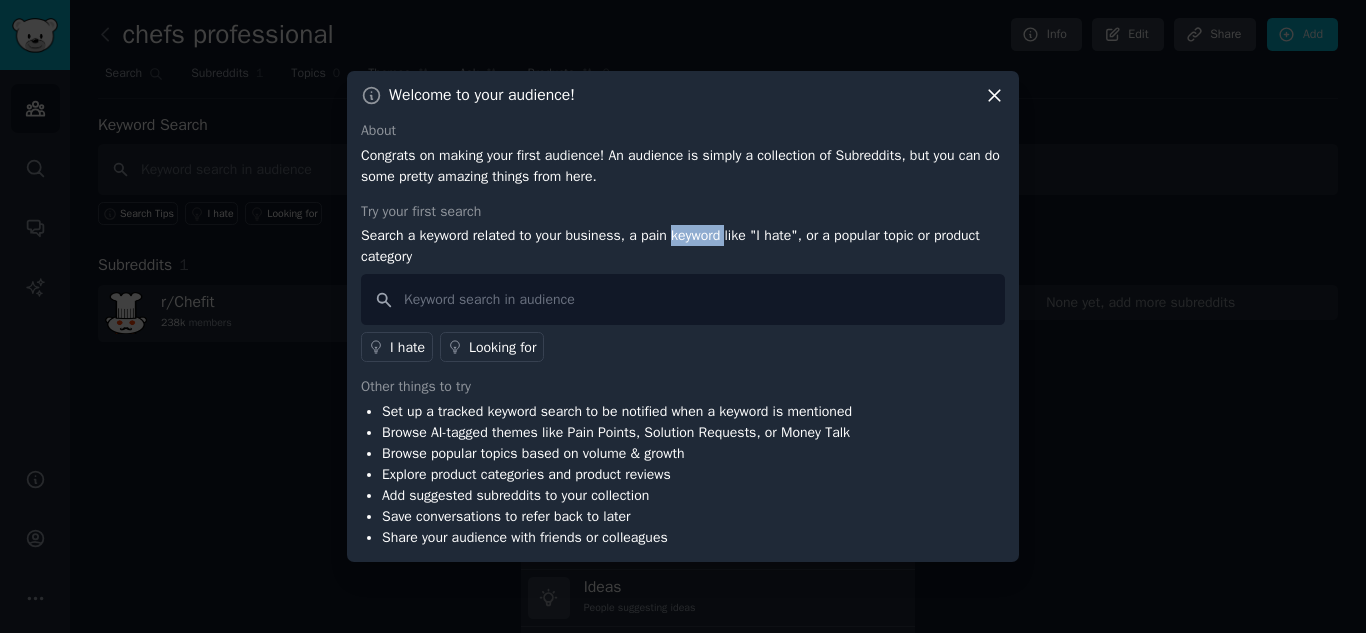 click on "Search a keyword related to your business, a pain keyword like "I hate", or a popular topic or product category" at bounding box center [683, 246] 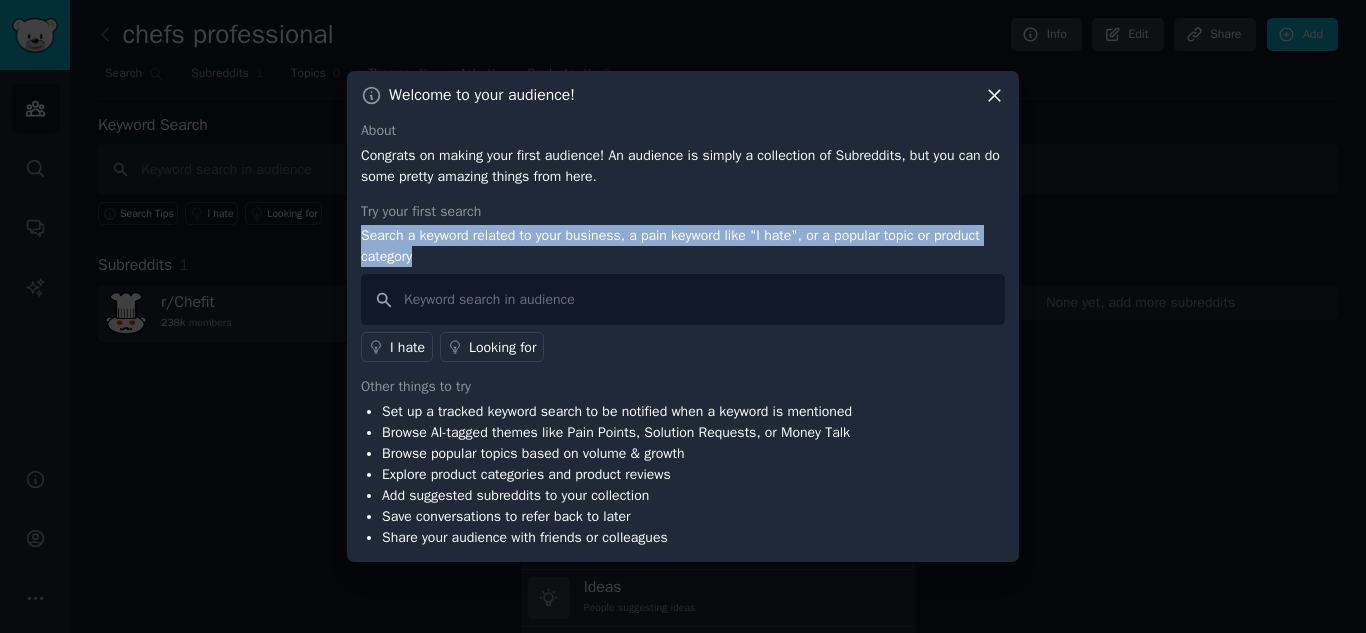 click on "Search a keyword related to your business, a pain keyword like "I hate", or a popular topic or product category" at bounding box center [683, 246] 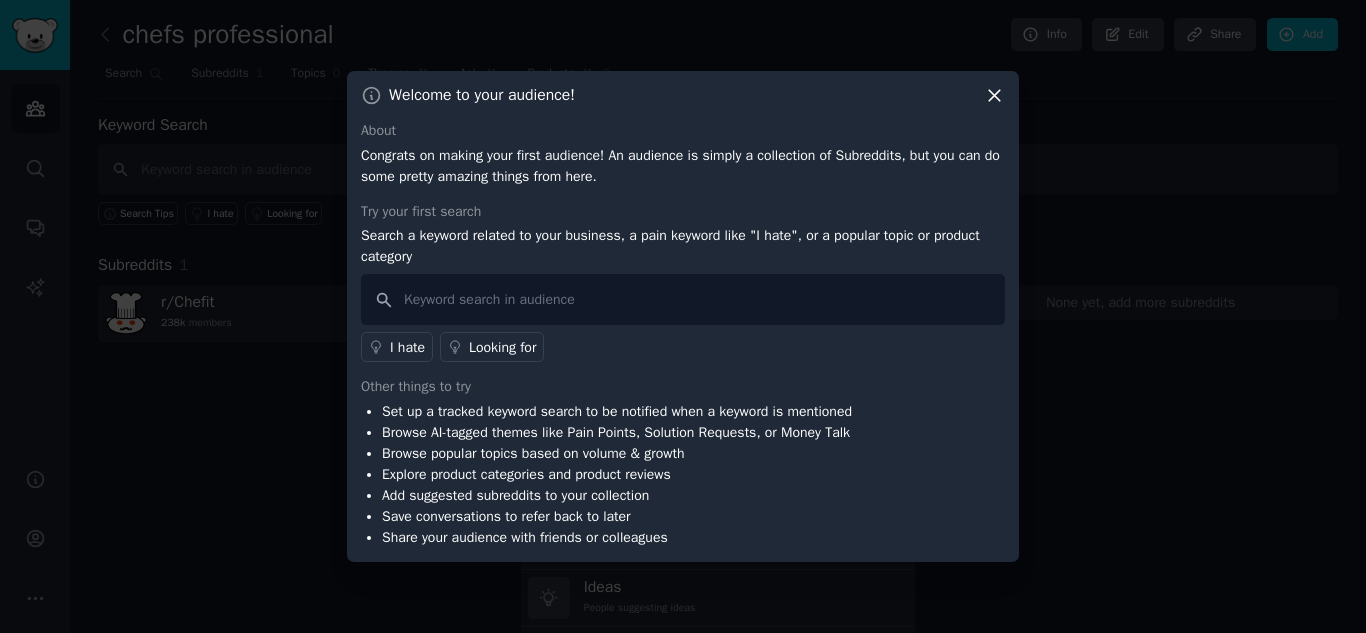 click 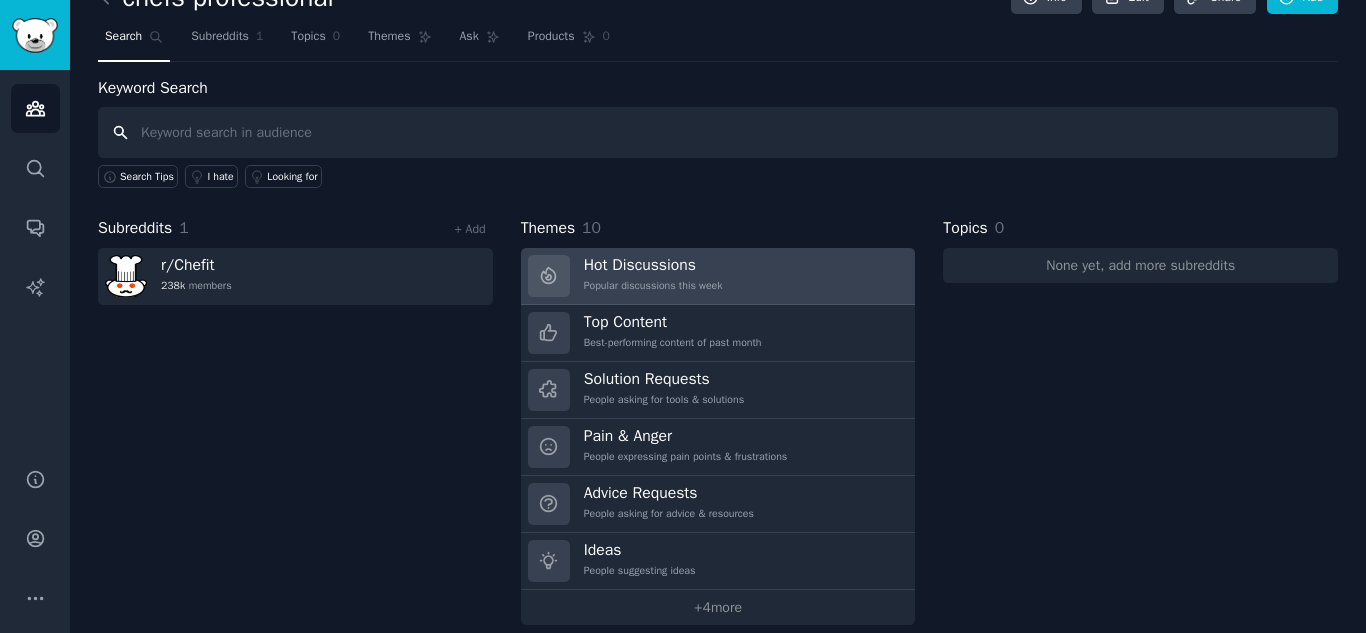 scroll, scrollTop: 57, scrollLeft: 0, axis: vertical 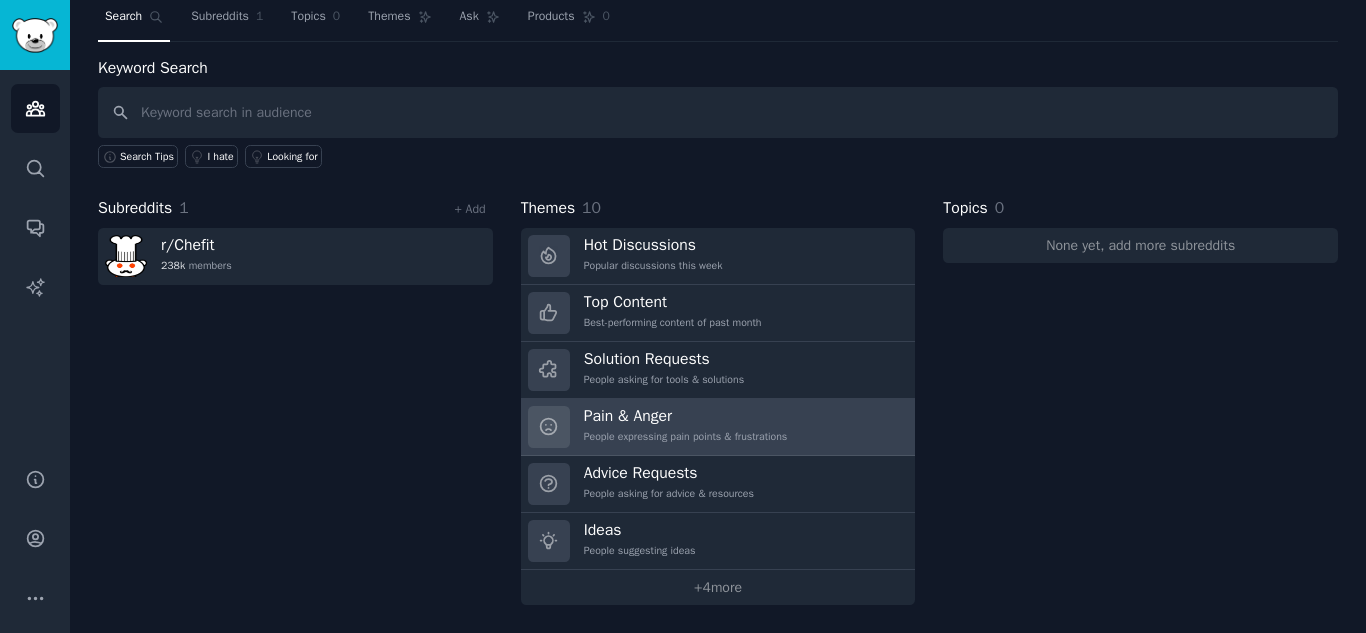 click on "Pain & Anger" at bounding box center (686, 416) 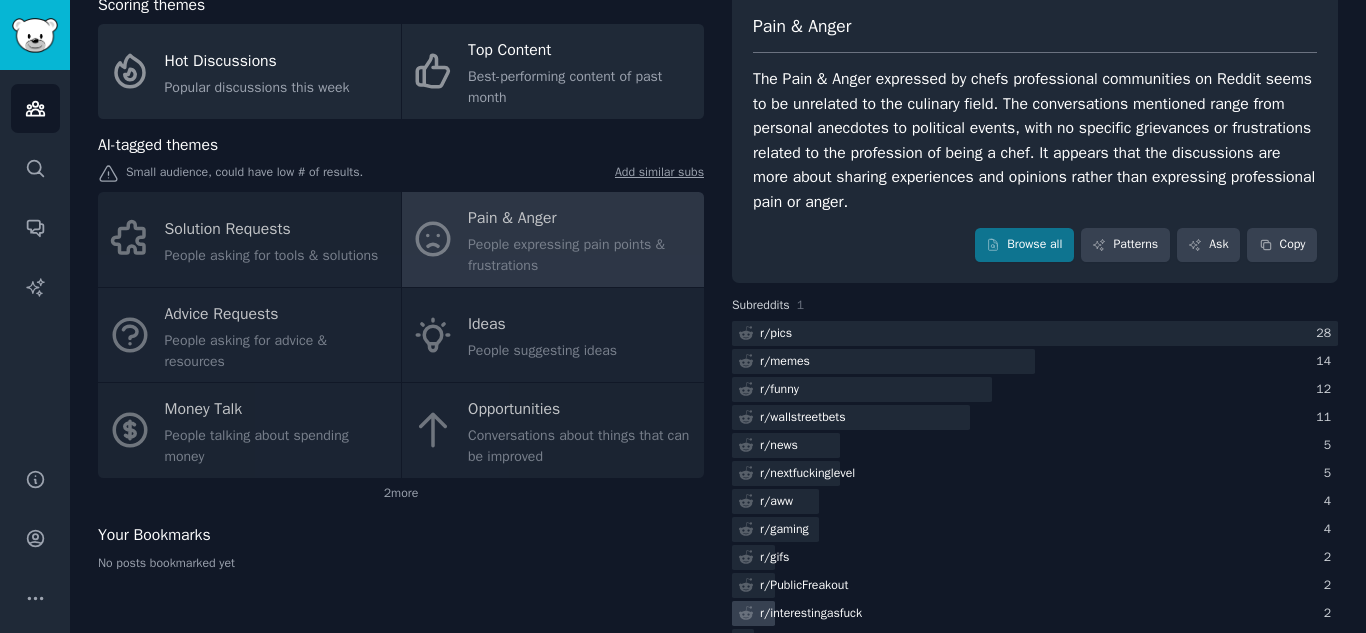 scroll, scrollTop: 0, scrollLeft: 0, axis: both 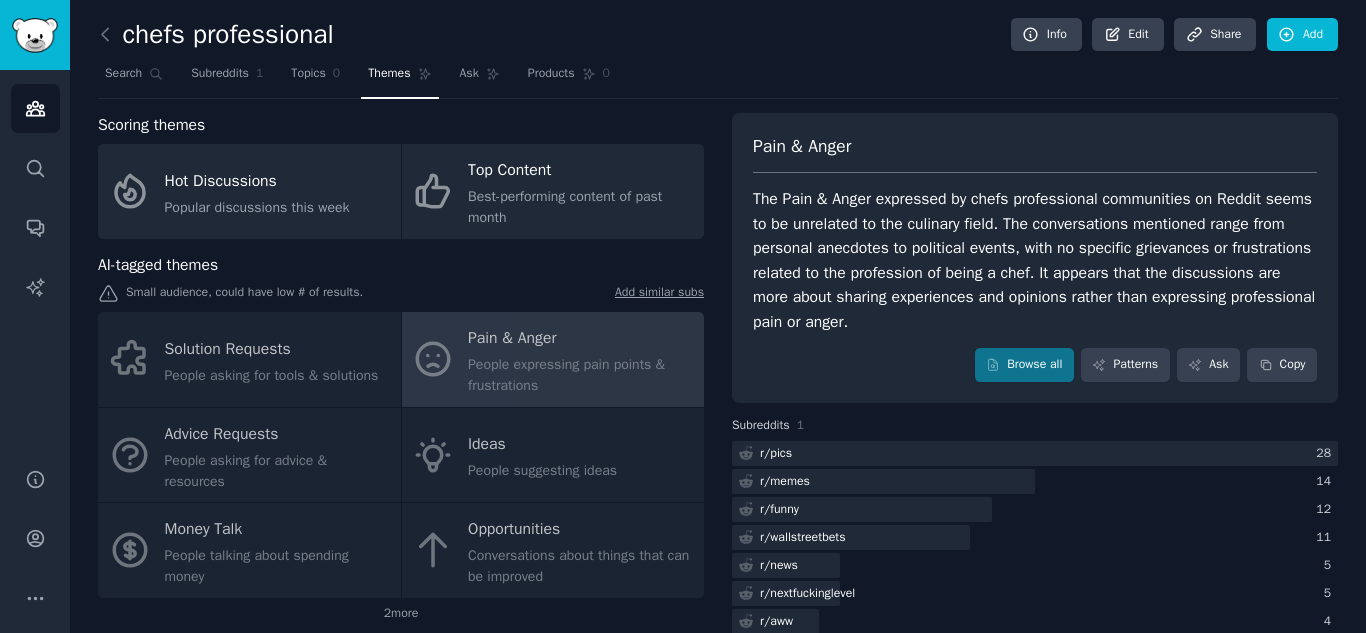 click at bounding box center [1035, 453] 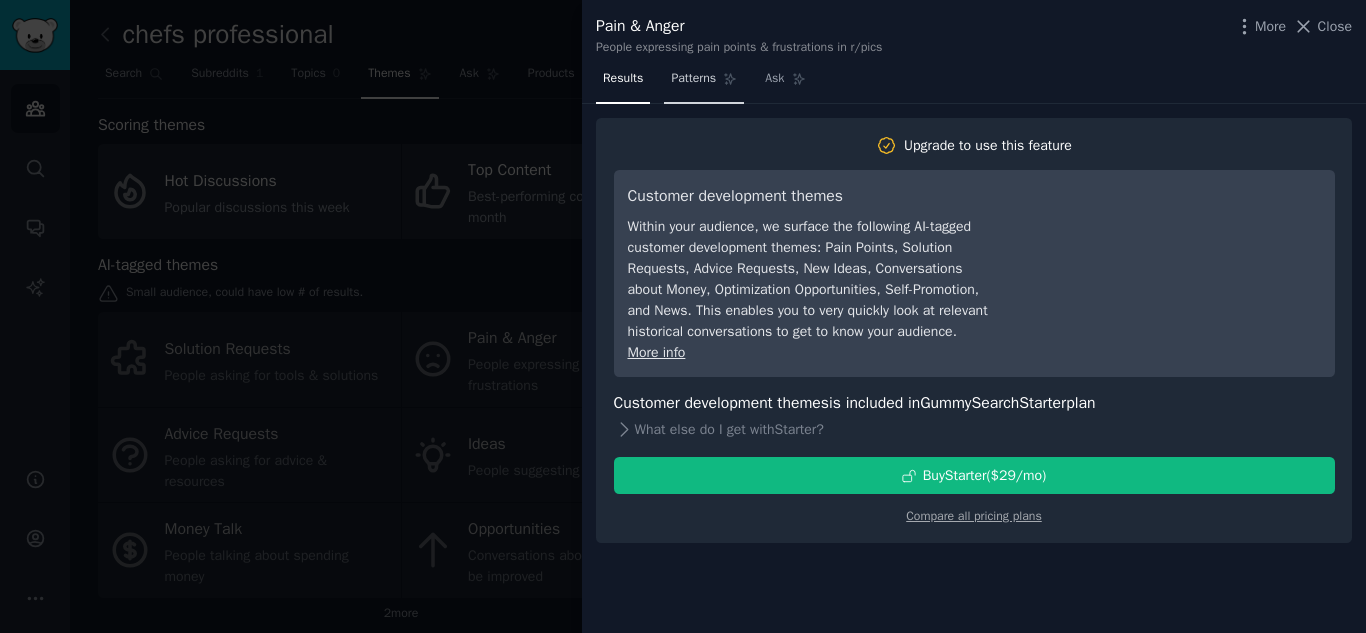 click on "Patterns" at bounding box center (704, 83) 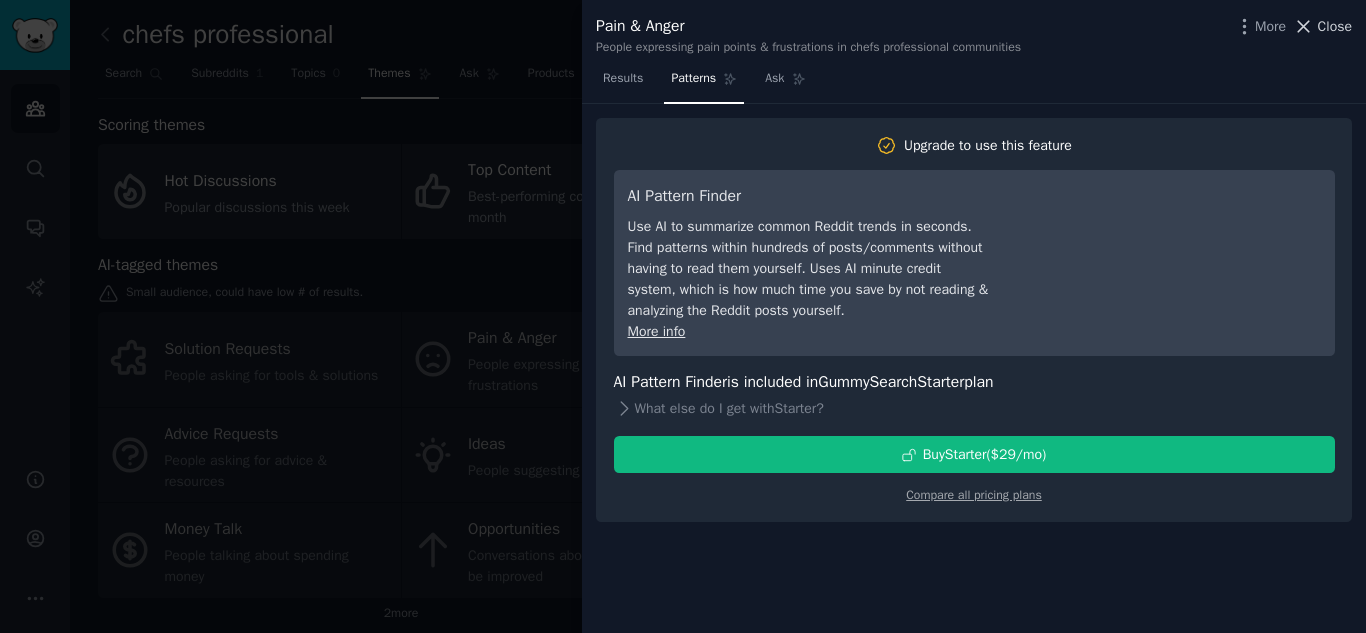 click on "Close" at bounding box center (1335, 26) 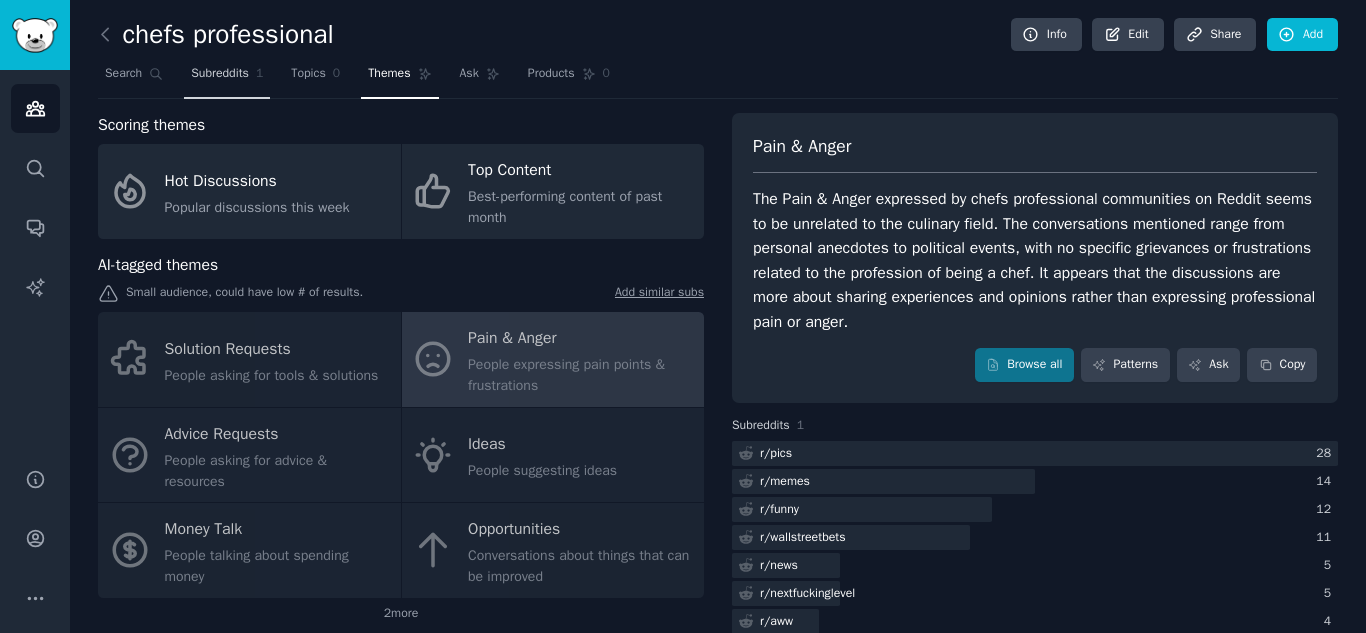 click on "Subreddits" at bounding box center (220, 74) 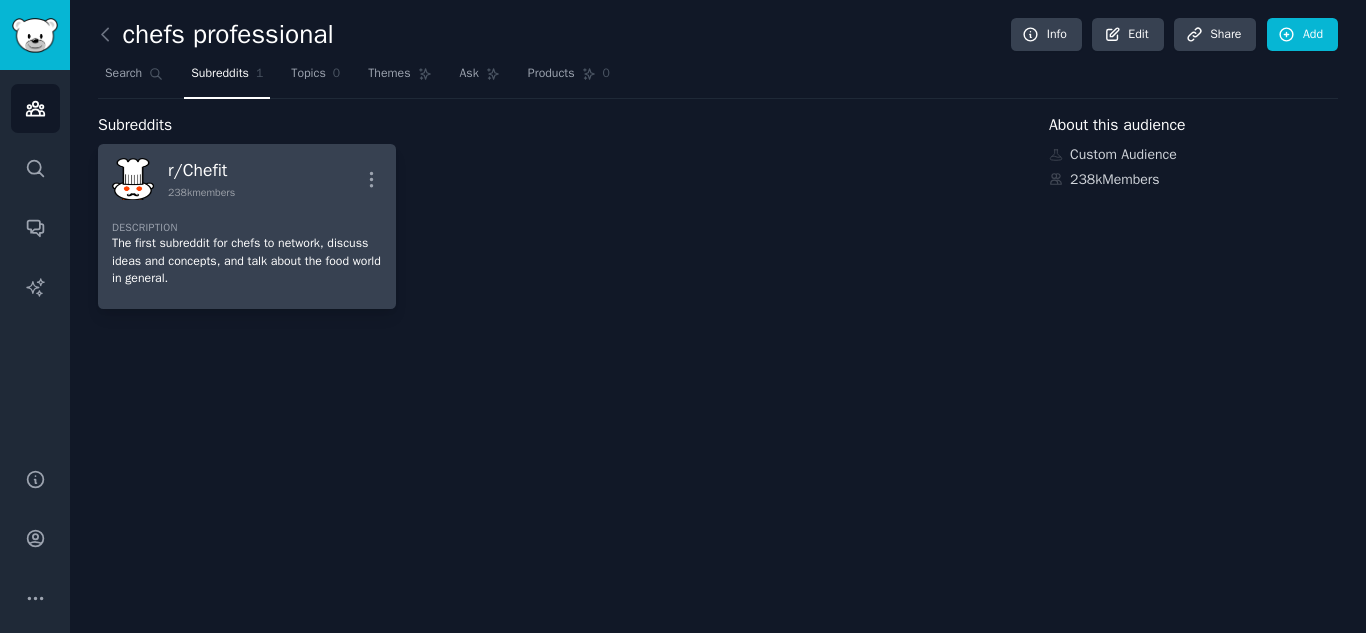 click on "Description The first subreddit for chefs to network, discuss ideas and concepts, and talk about the food world in general." at bounding box center (247, 247) 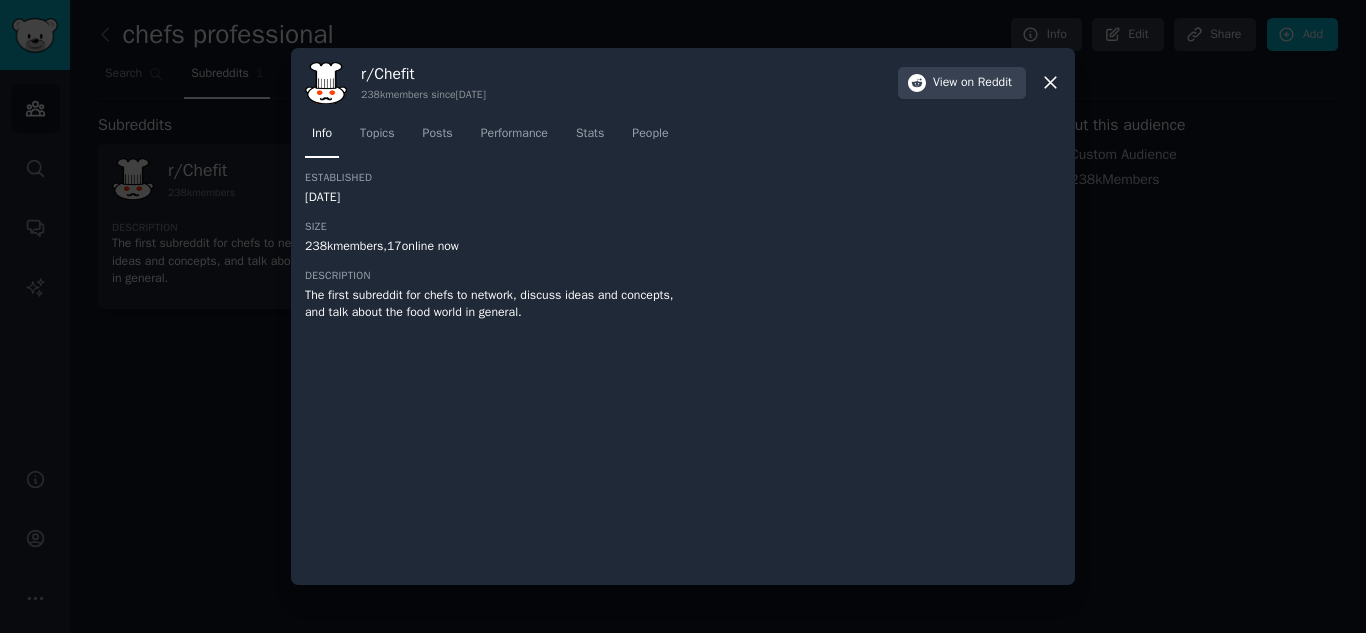 click on "The first subreddit for chefs to network, discuss ideas and concepts, and talk about the food world in general." at bounding box center [494, 304] 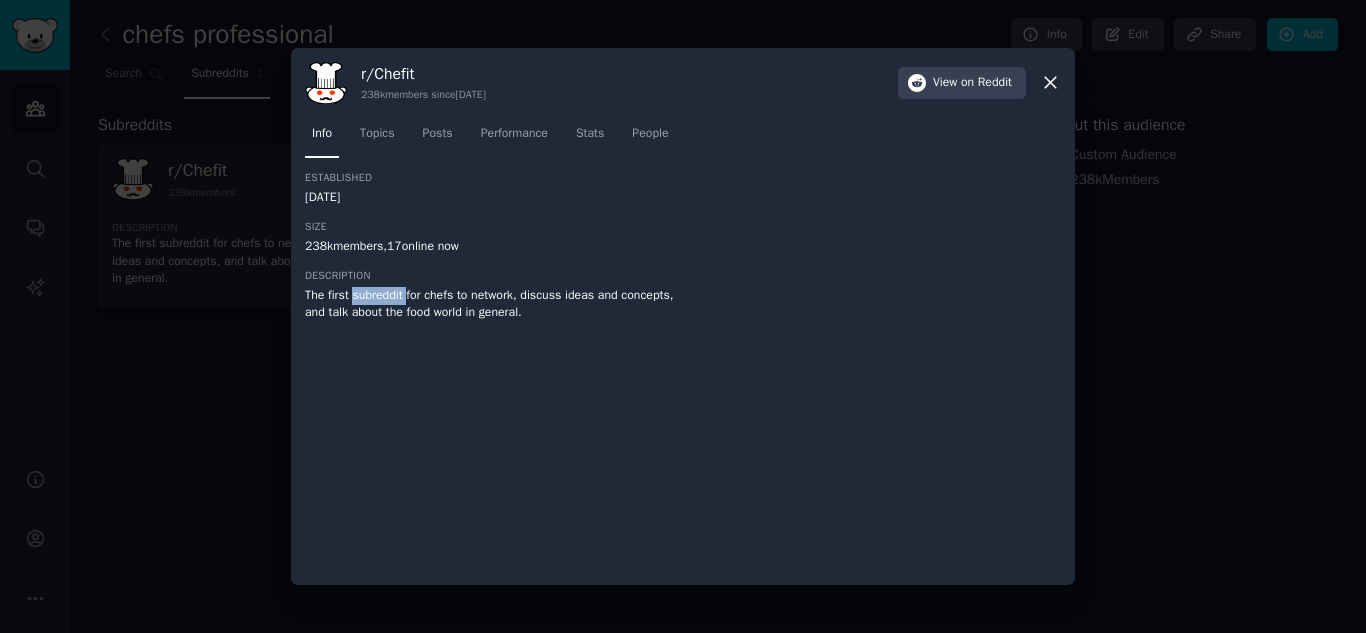 click on "The first subreddit for chefs to network, discuss ideas and concepts, and talk about the food world in general." at bounding box center [494, 304] 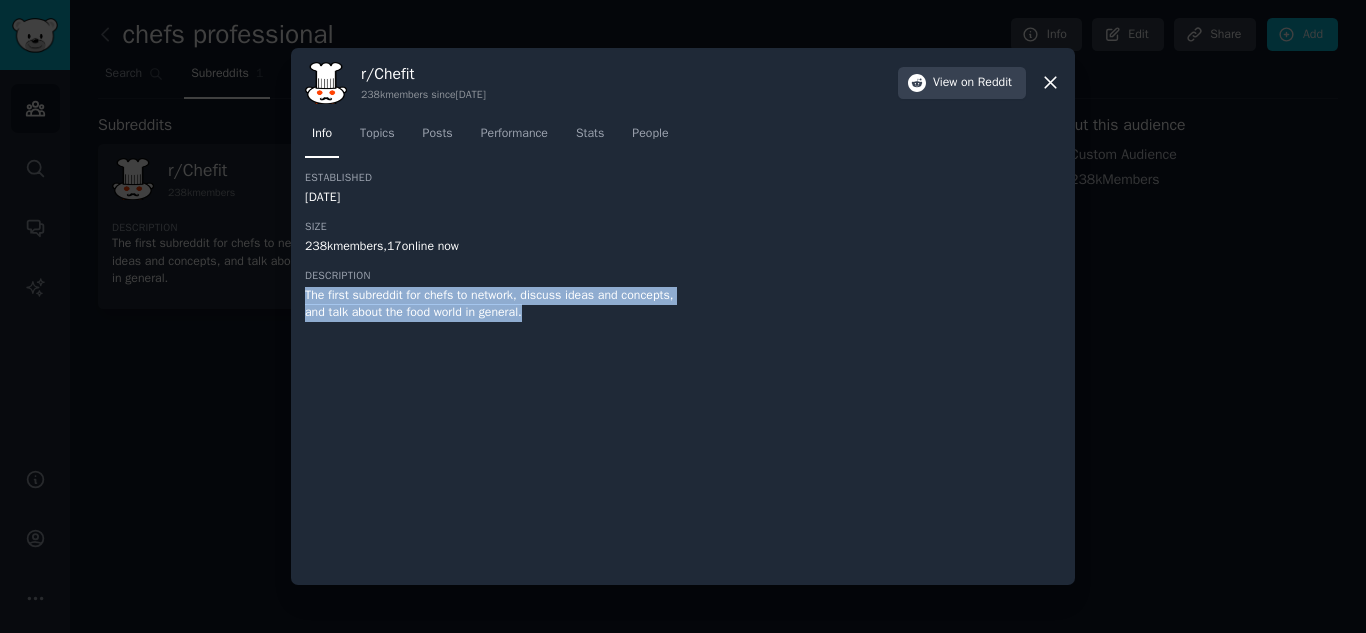 click on "The first subreddit for chefs to network, discuss ideas and concepts, and talk about the food world in general." at bounding box center [494, 304] 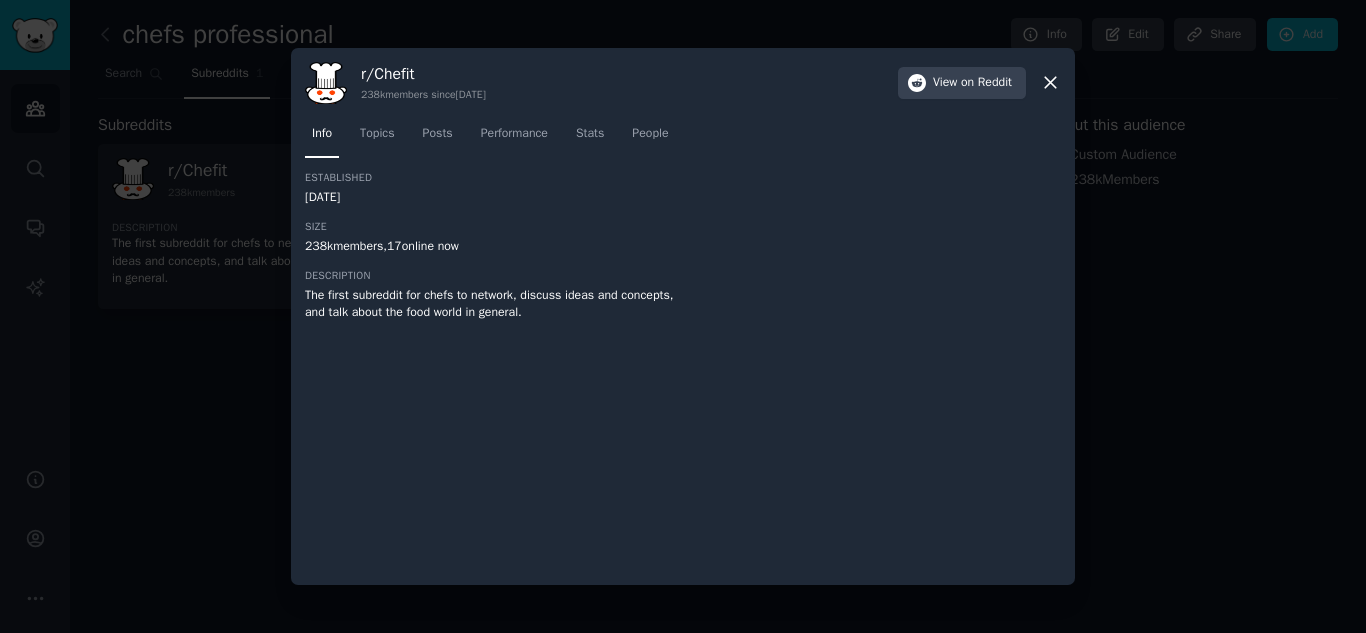 click on "Size" at bounding box center (494, 227) 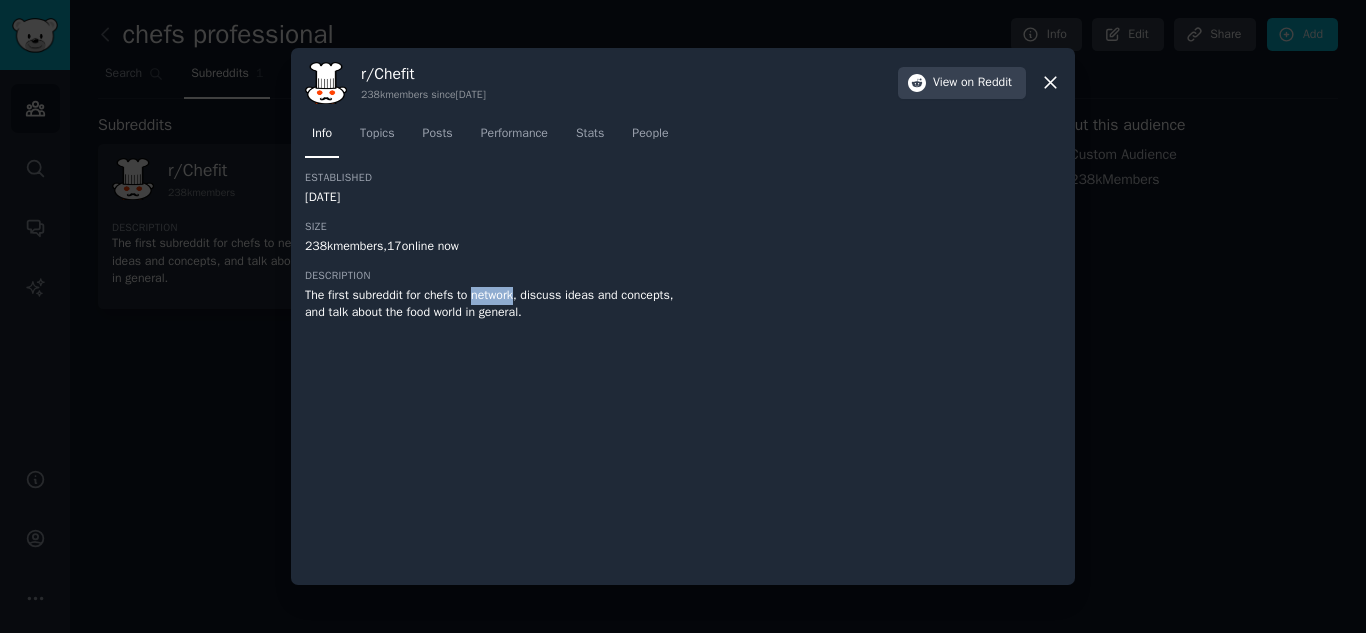 click on "The first subreddit for chefs to network, discuss ideas and concepts, and talk about the food world in general." at bounding box center (494, 304) 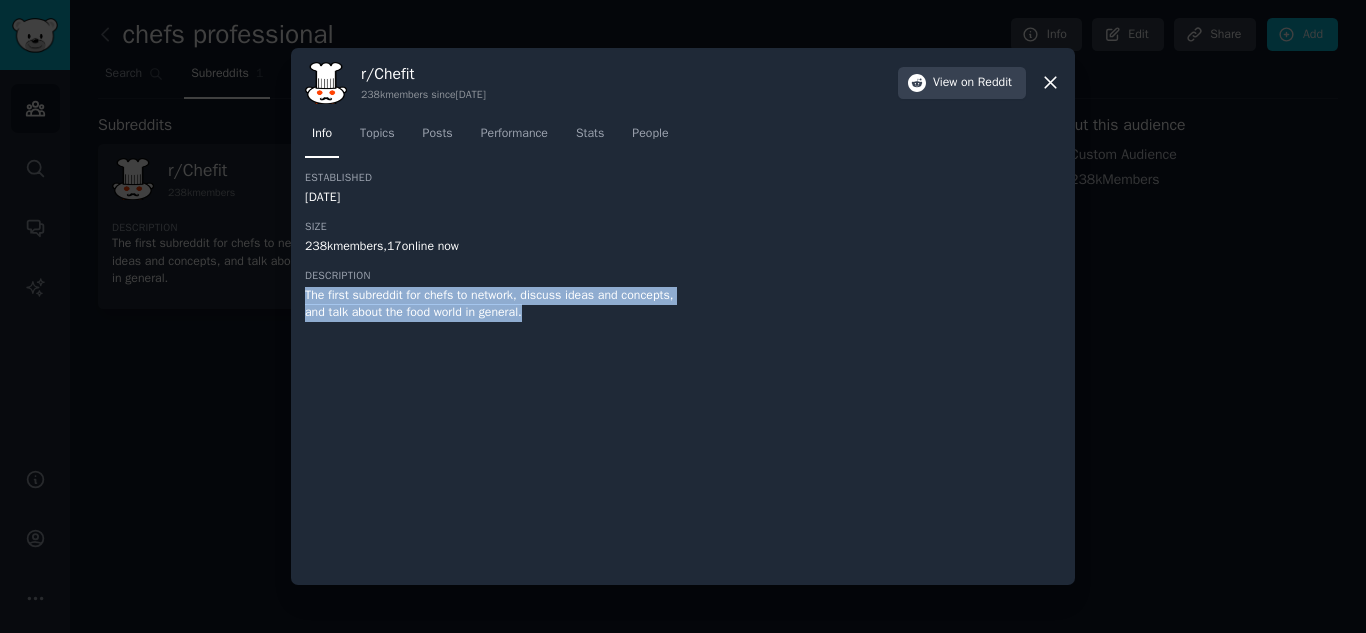 click on "The first subreddit for chefs to network, discuss ideas and concepts, and talk about the food world in general." at bounding box center [494, 304] 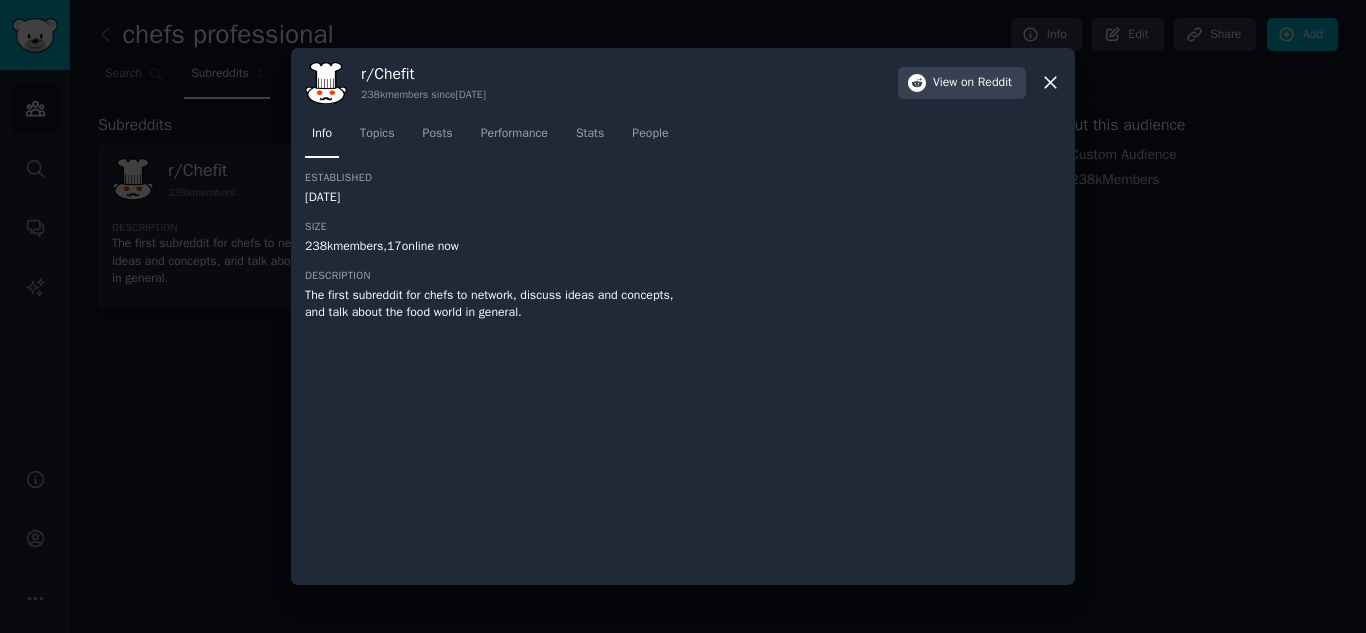 click on "Established [DATE] Size 238k  members,  17  online now Description The first subreddit for chefs to network, discuss ideas and concepts, and talk about the food world in general." at bounding box center (494, 253) 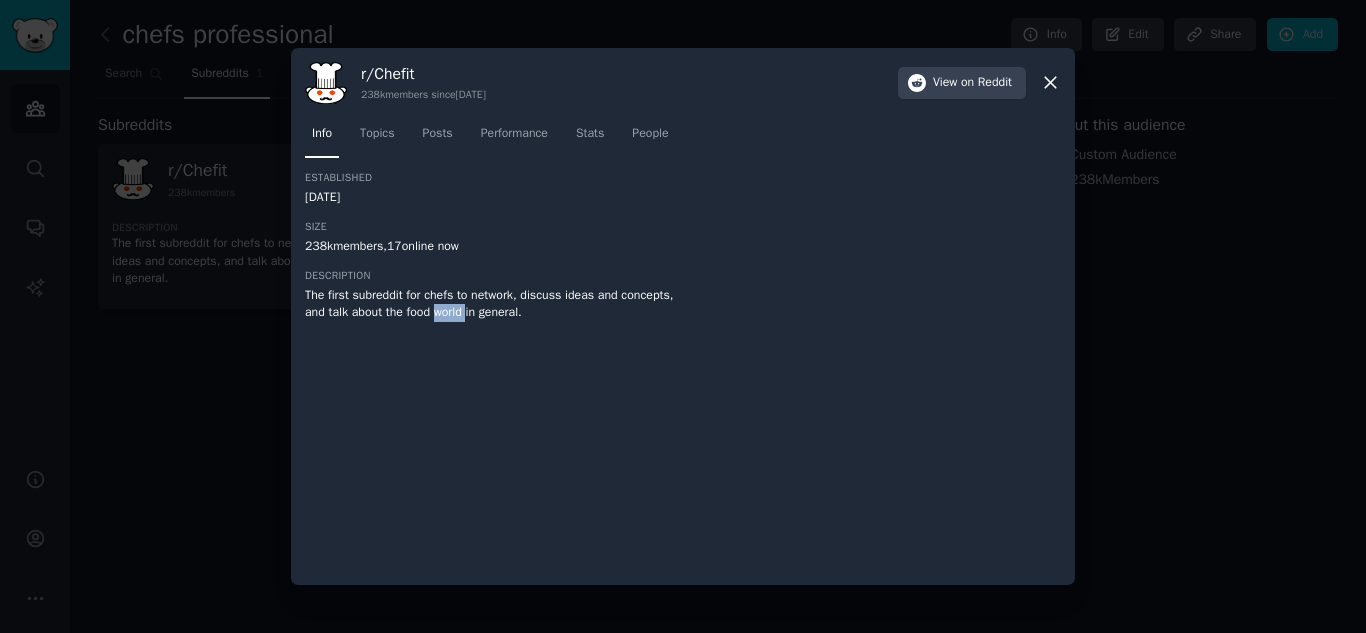 click on "The first subreddit for chefs to network, discuss ideas and concepts, and talk about the food world in general." at bounding box center [494, 304] 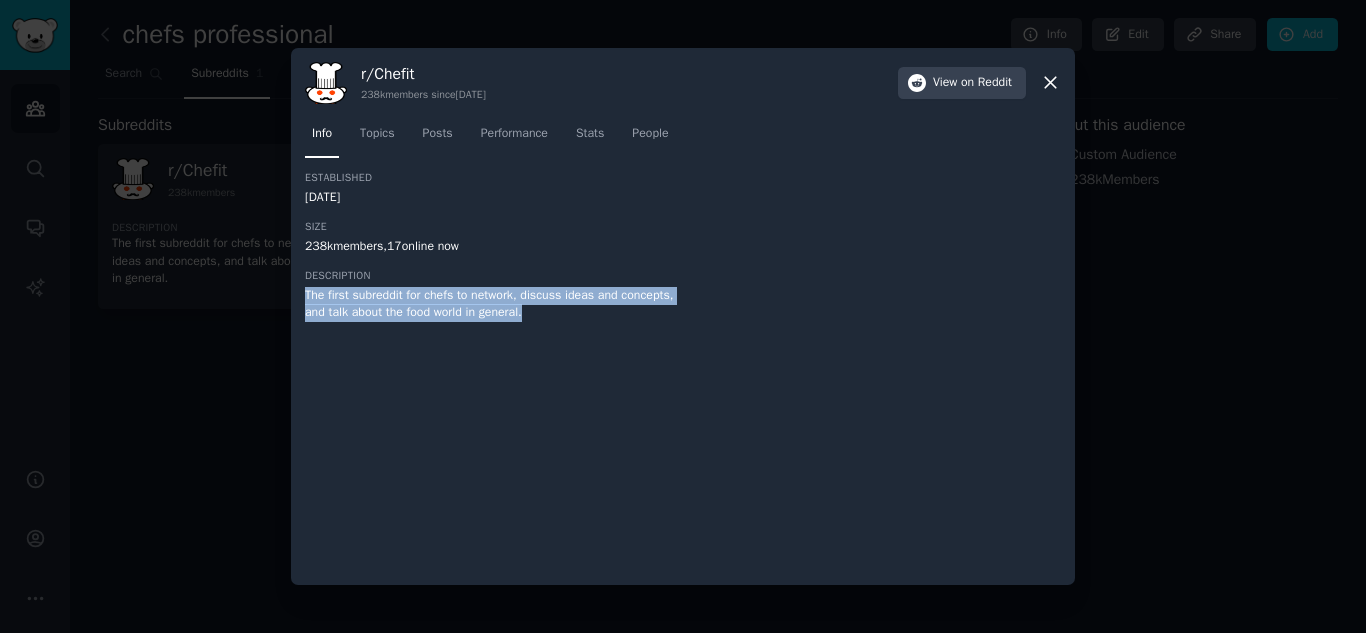 click on "The first subreddit for chefs to network, discuss ideas and concepts, and talk about the food world in general." at bounding box center [494, 304] 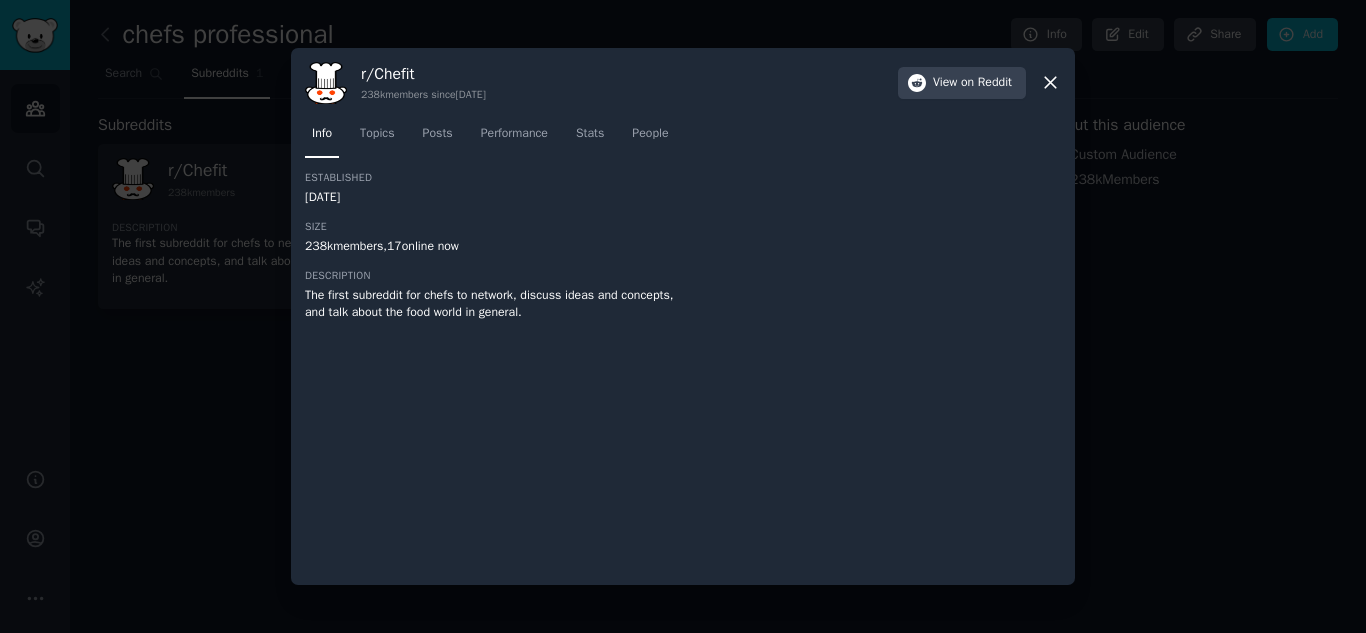 click on "Size" at bounding box center (494, 227) 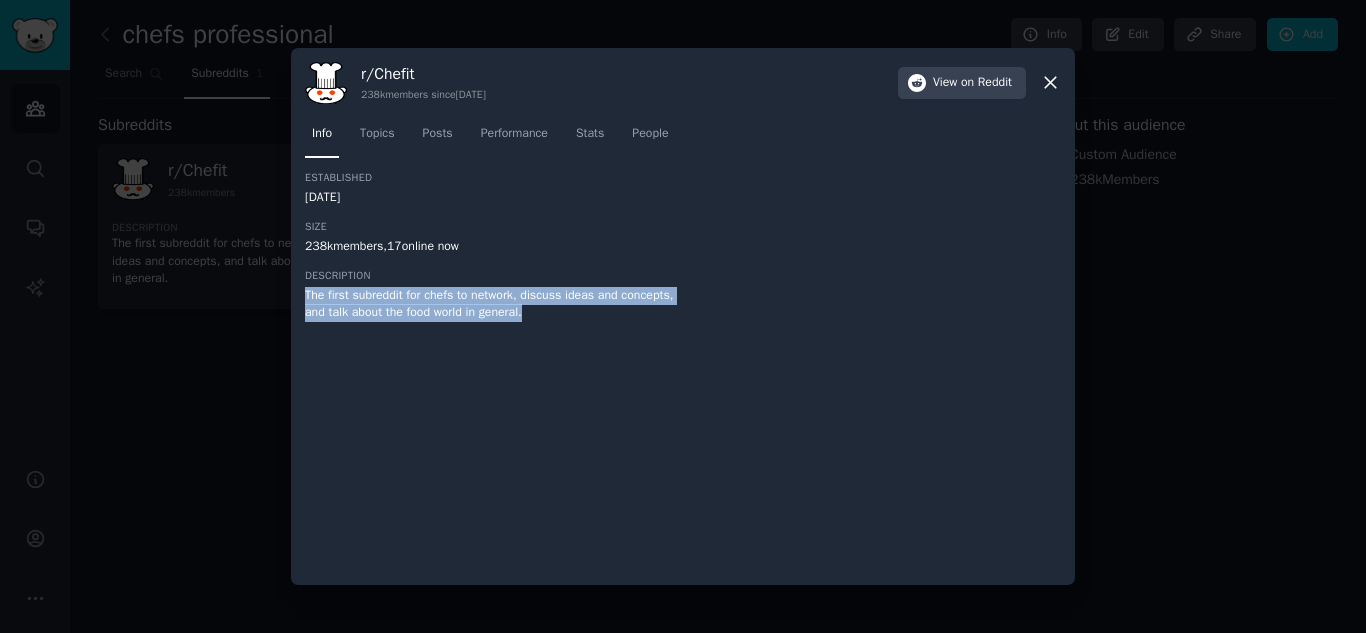 click on "The first subreddit for chefs to network, discuss ideas and concepts, and talk about the food world in general." at bounding box center [494, 304] 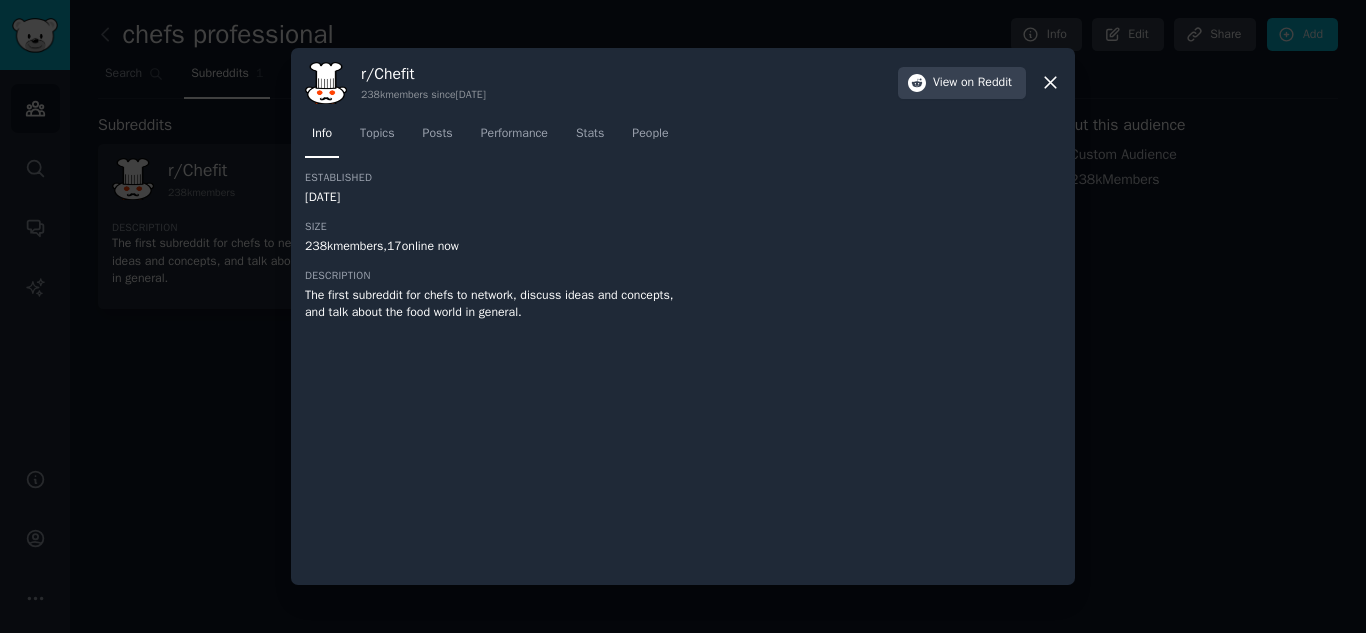 click on "Established [DATE] Size 238k  members,  17  online now Description The first subreddit for chefs to network, discuss ideas and concepts, and talk about the food world in general." at bounding box center (494, 253) 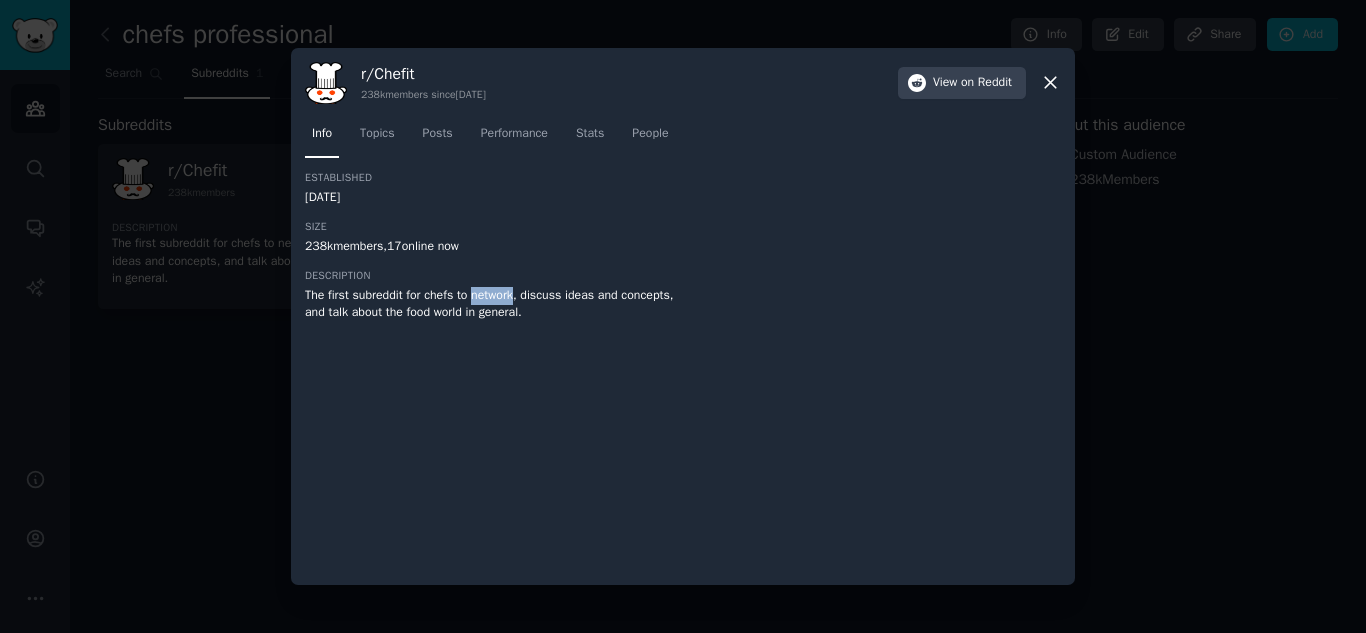 click on "The first subreddit for chefs to network, discuss ideas and concepts, and talk about the food world in general." at bounding box center [494, 304] 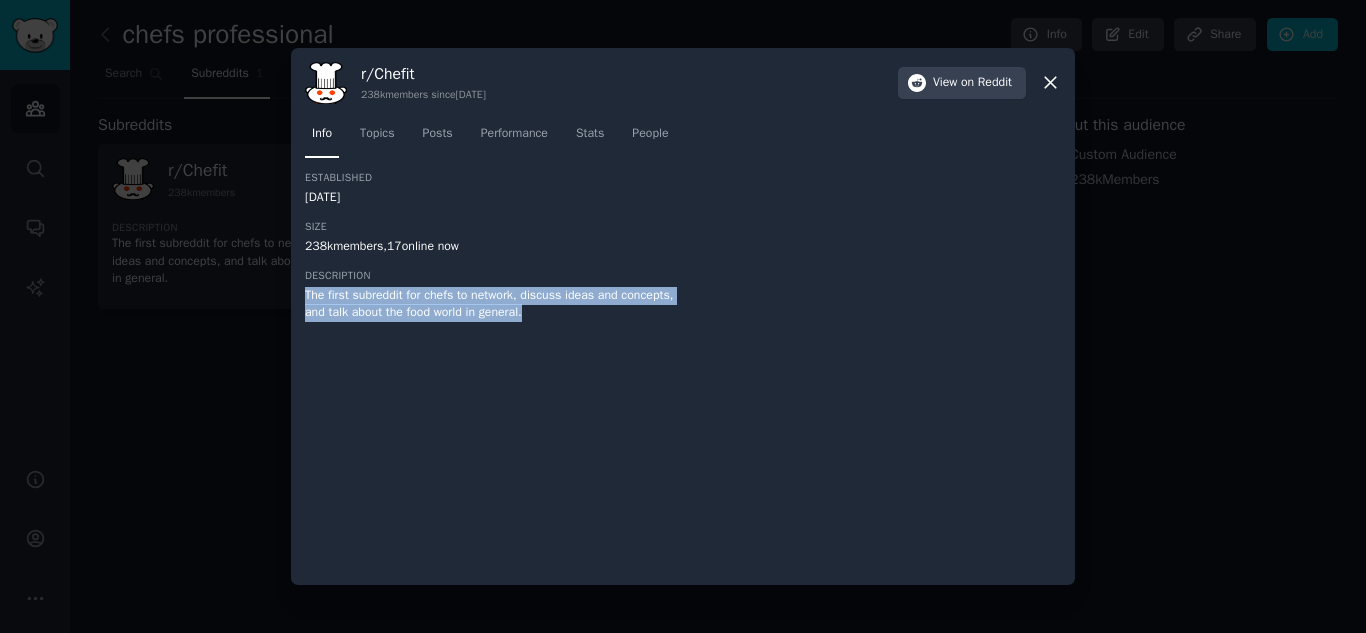 click on "The first subreddit for chefs to network, discuss ideas and concepts, and talk about the food world in general." at bounding box center (494, 304) 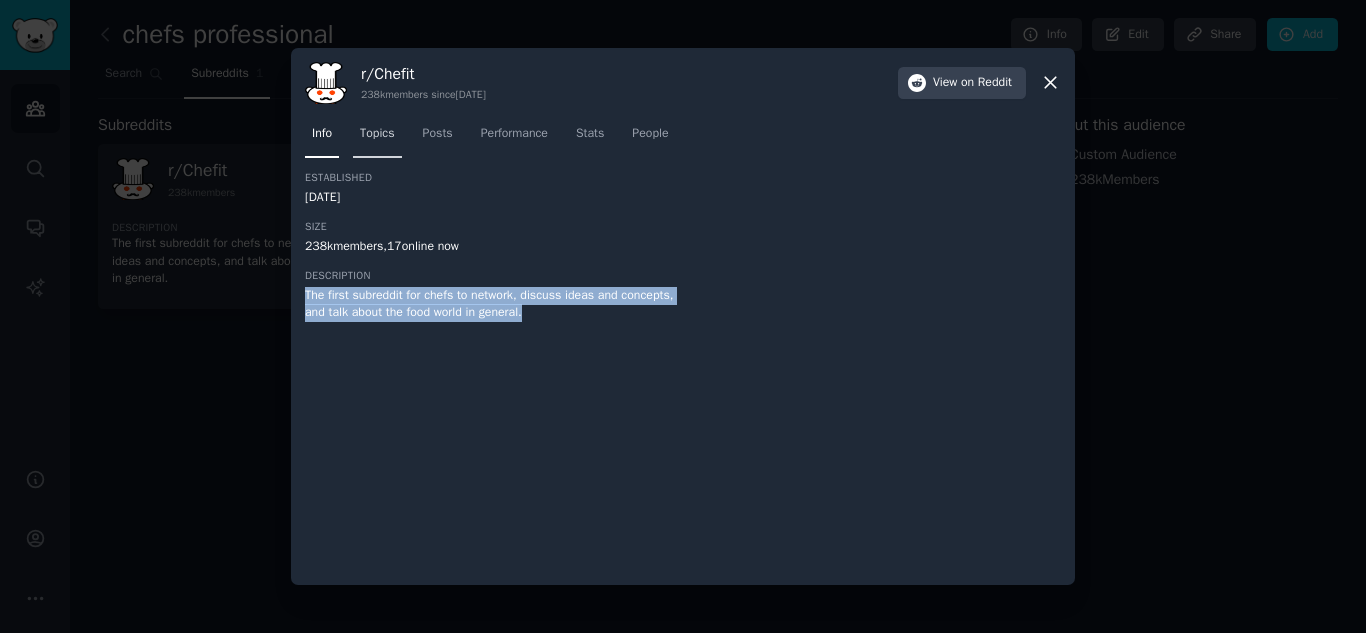 click on "Topics" at bounding box center [377, 134] 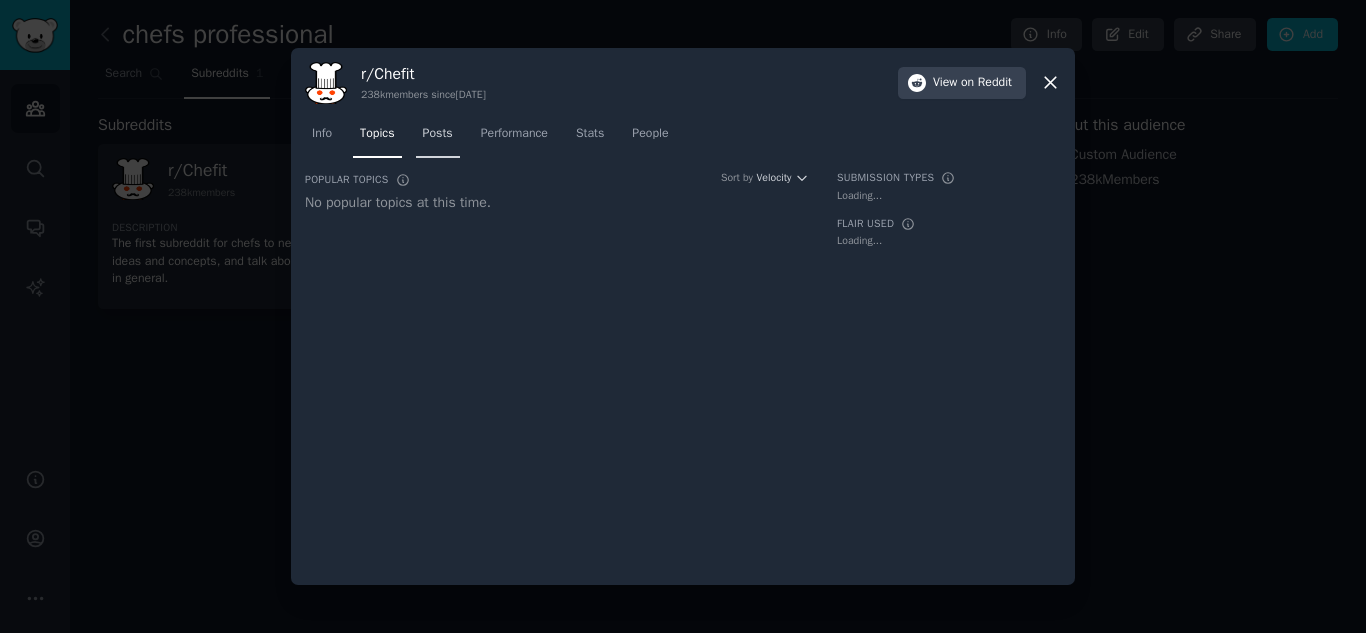 click on "Posts" at bounding box center [438, 134] 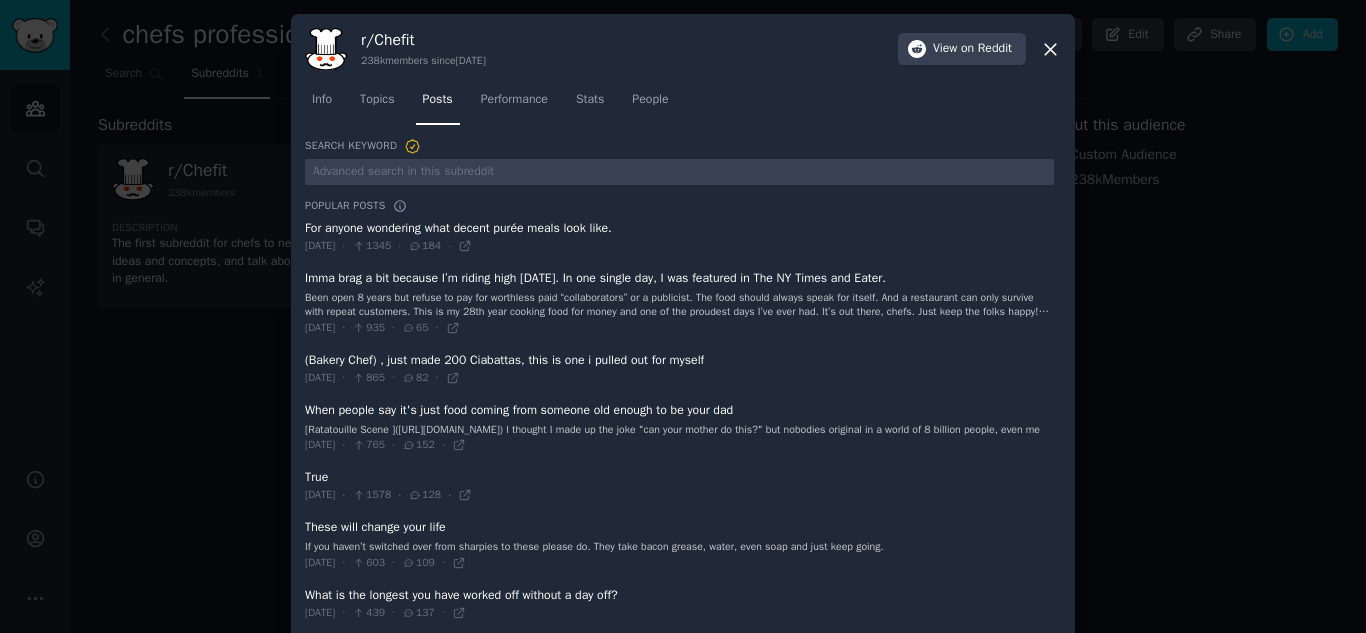 click on "Info Topics Posts Performance Stats People" 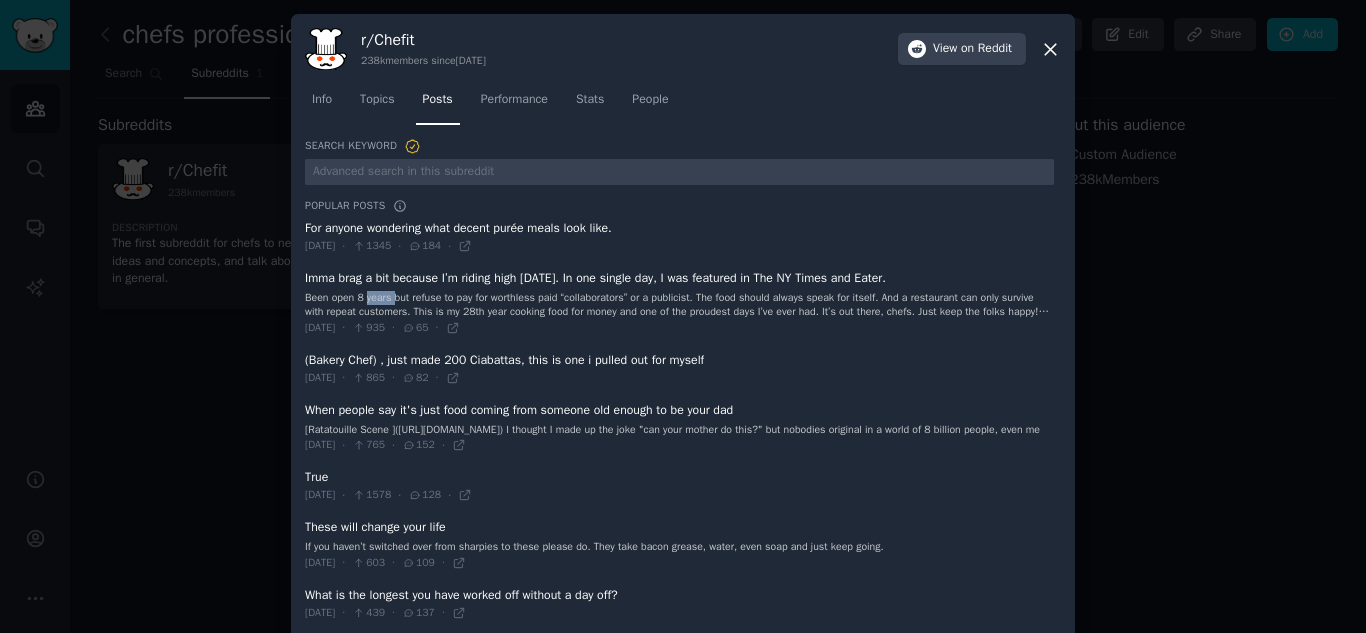 click on "Been open 8 years but refuse to pay for worthless paid “collaborators” or a publicist. The food should always speak for itself. And a restaurant can only survive with repeat customers. This is my 28th year cooking food for money and one of the proudest days I’ve ever had. It’s out there, chefs. Just keep the folks happy!
And now I found out i was also in [US_STATE] Magazine [DATE]! Crazy" at bounding box center (679, 305) 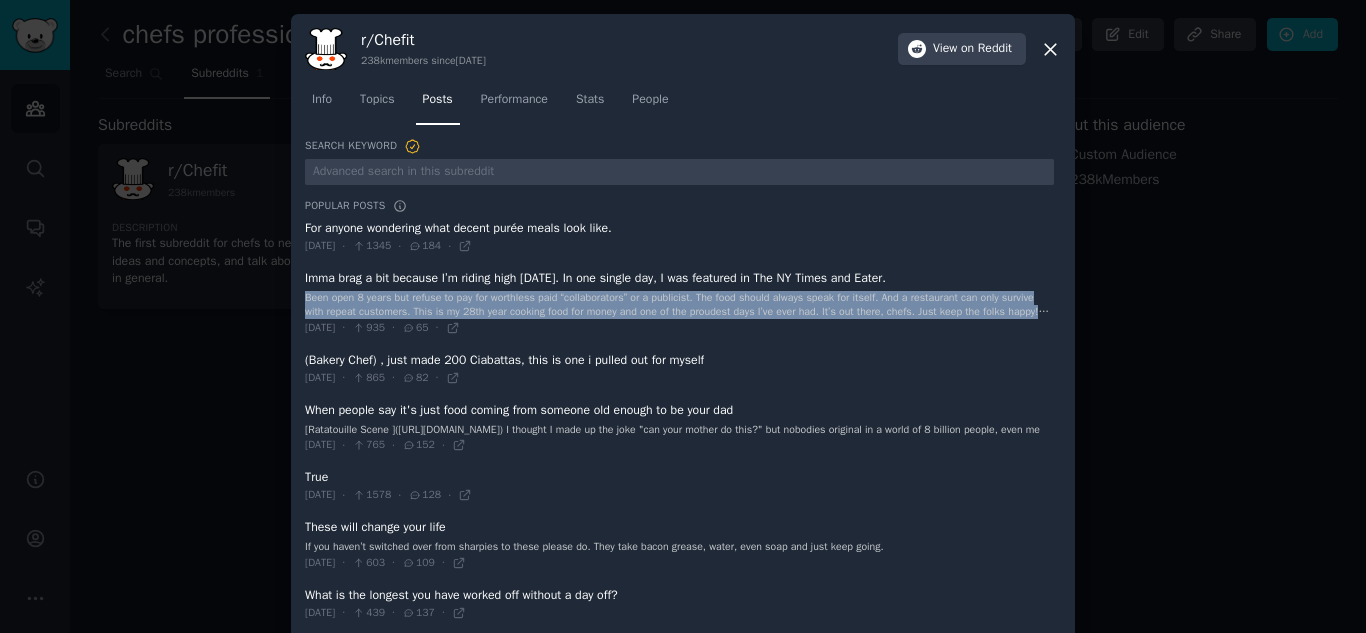 click on "Been open 8 years but refuse to pay for worthless paid “collaborators” or a publicist. The food should always speak for itself. And a restaurant can only survive with repeat customers. This is my 28th year cooking food for money and one of the proudest days I’ve ever had. It’s out there, chefs. Just keep the folks happy!
And now I found out i was also in [US_STATE] Magazine [DATE]! Crazy" at bounding box center [679, 305] 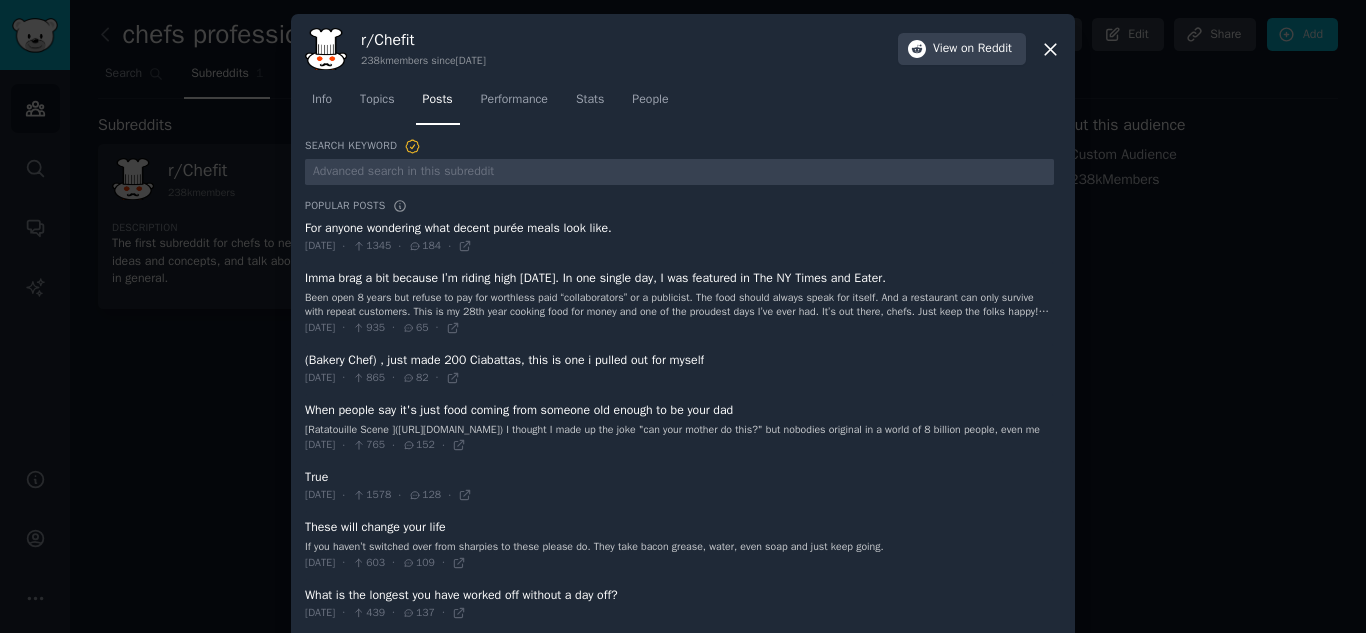 click at bounding box center [679, 303] 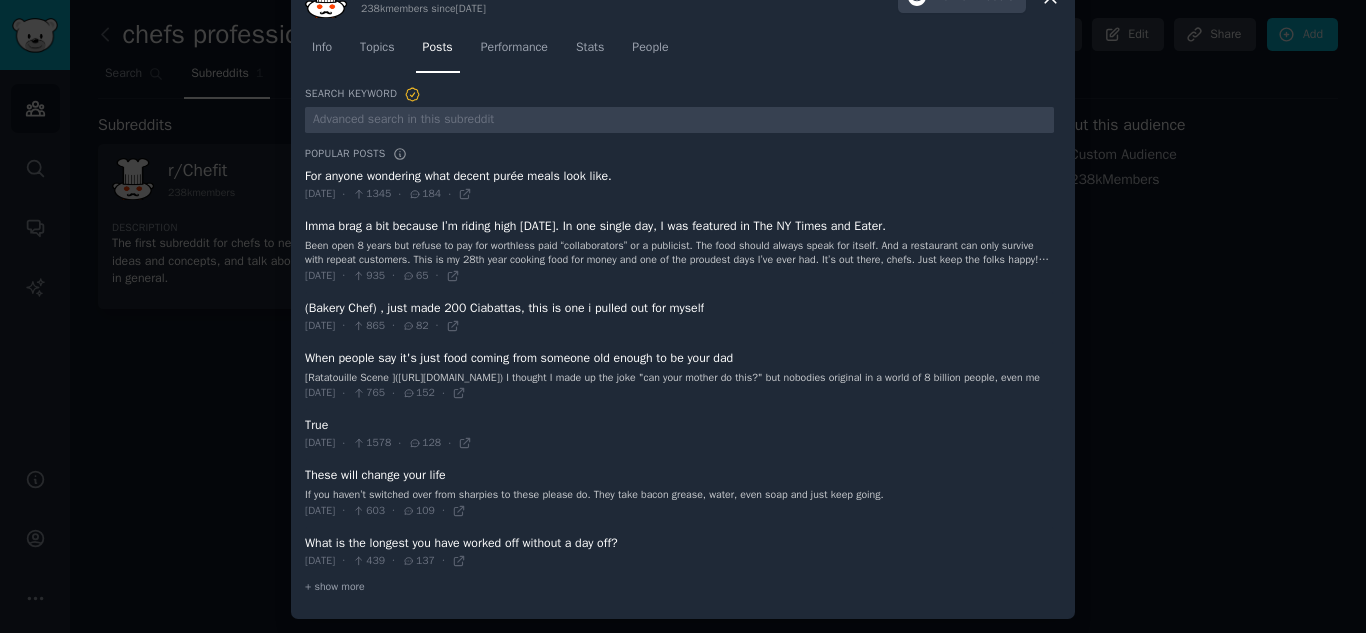 click at bounding box center [679, 317] 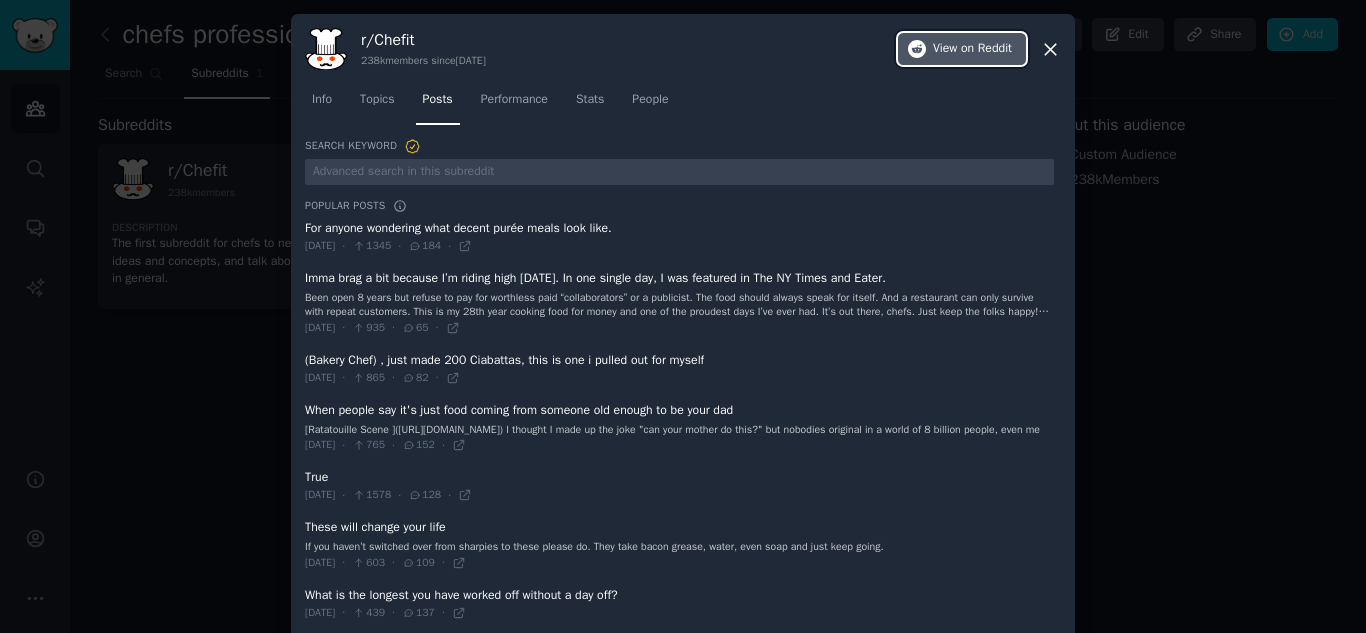 click on "on Reddit" at bounding box center (986, 49) 